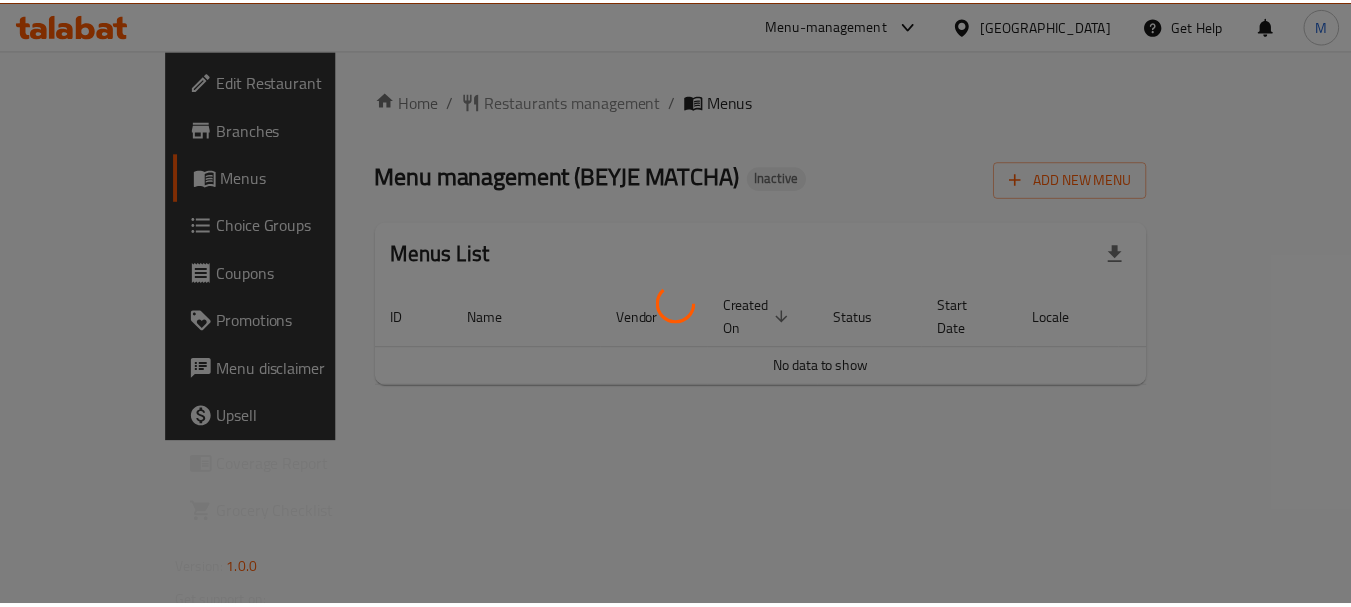 scroll, scrollTop: 0, scrollLeft: 0, axis: both 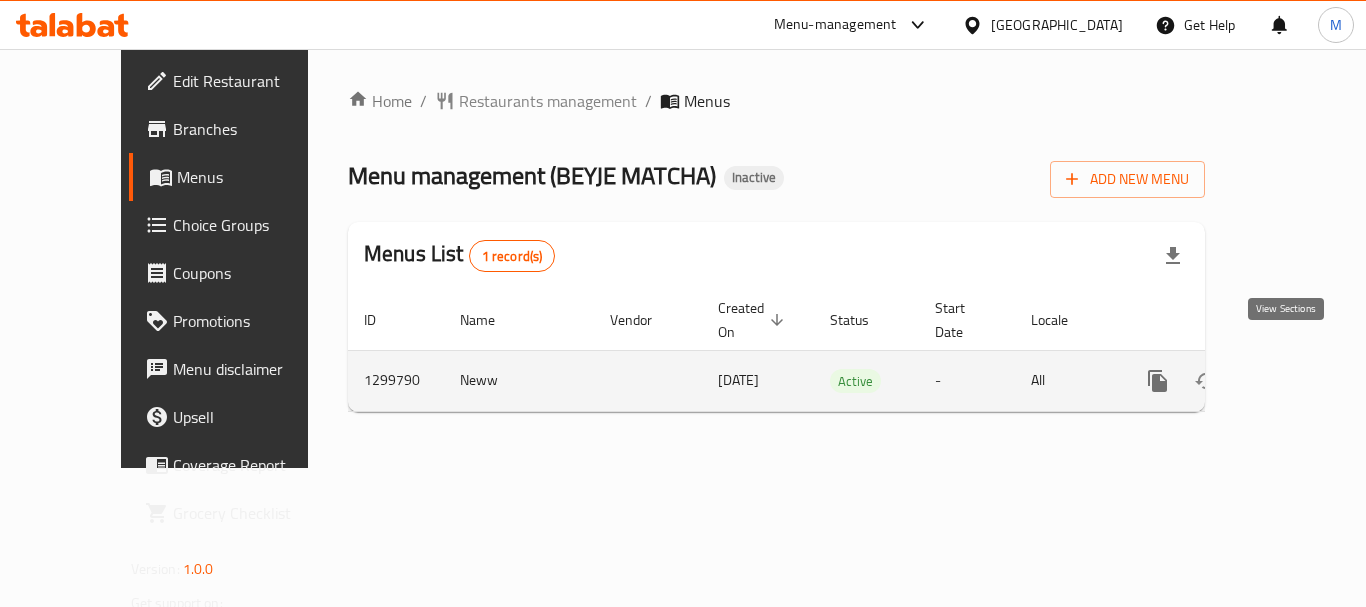 click 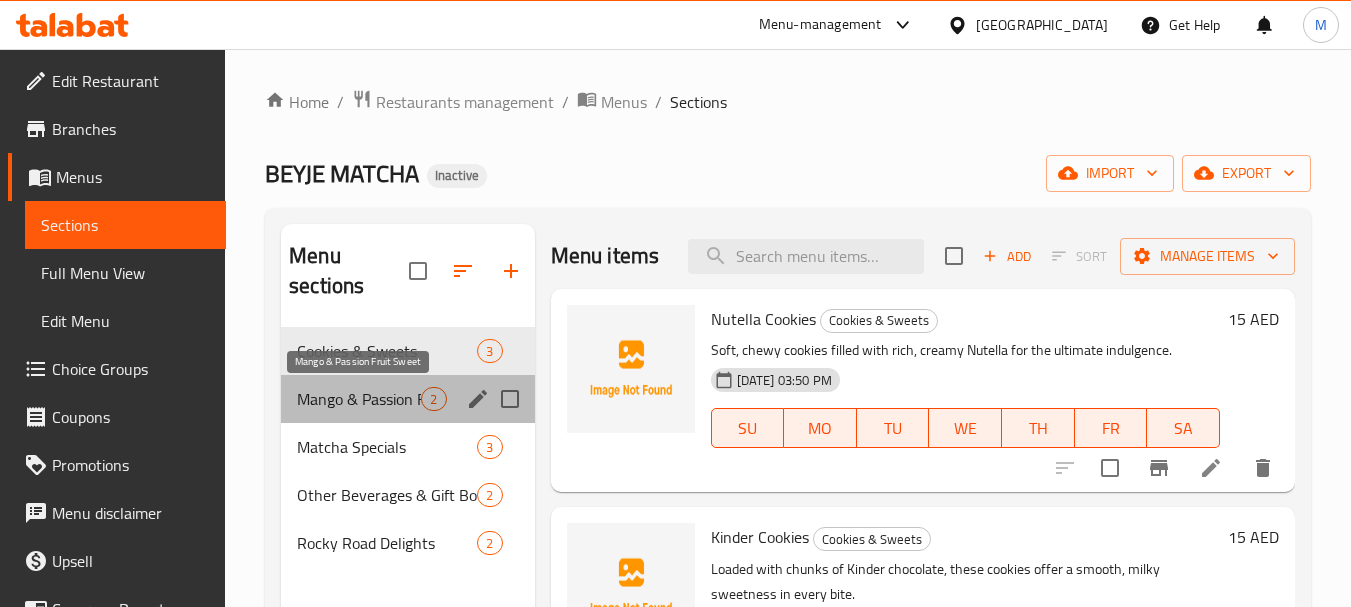 click on "Mango & Passion Fruit Sweet" at bounding box center (359, 399) 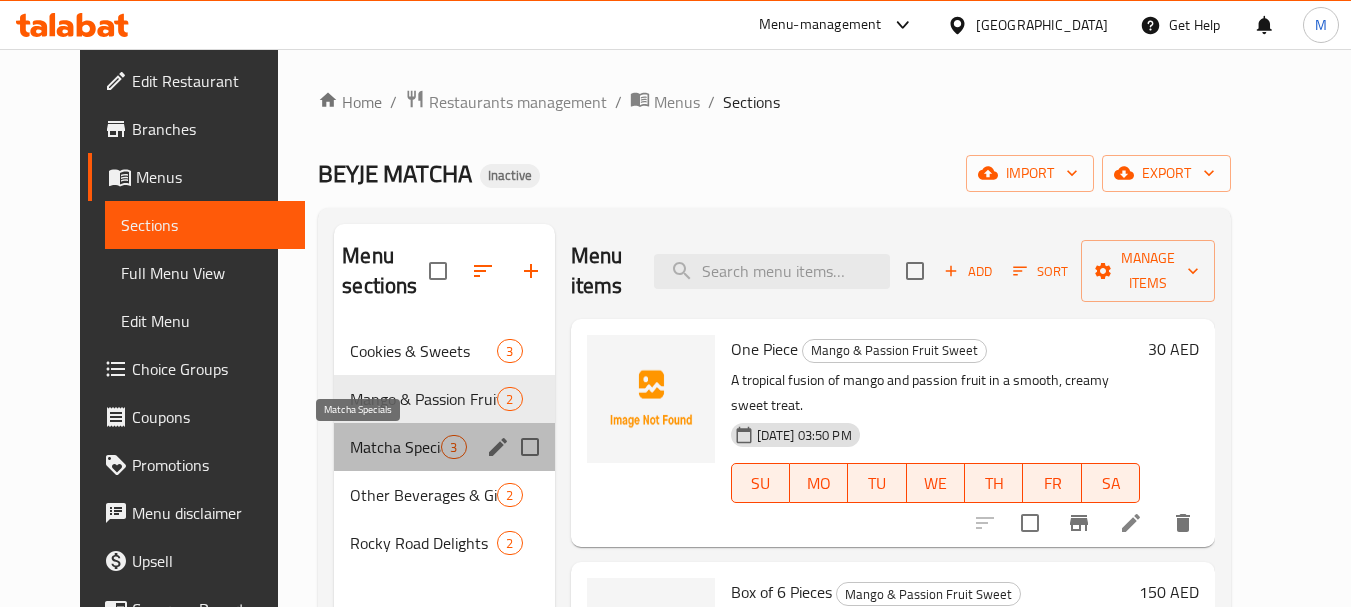 click on "Matcha Specials" at bounding box center [395, 447] 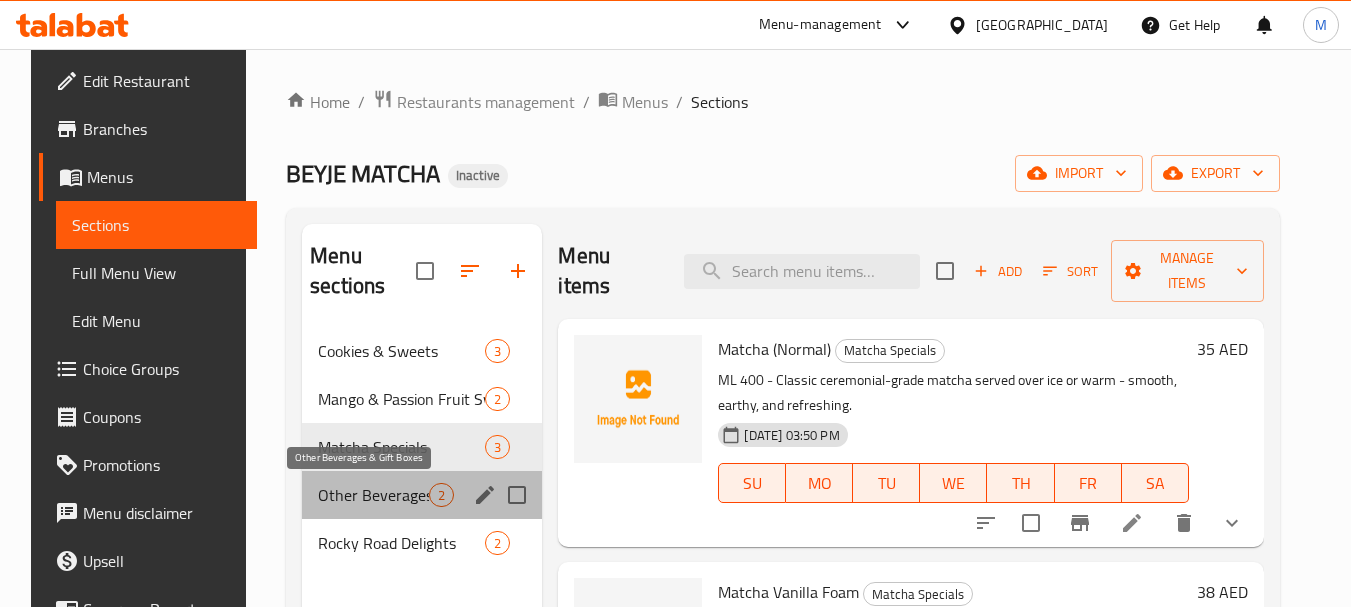 click on "Other Beverages & Gift Boxes" at bounding box center [373, 495] 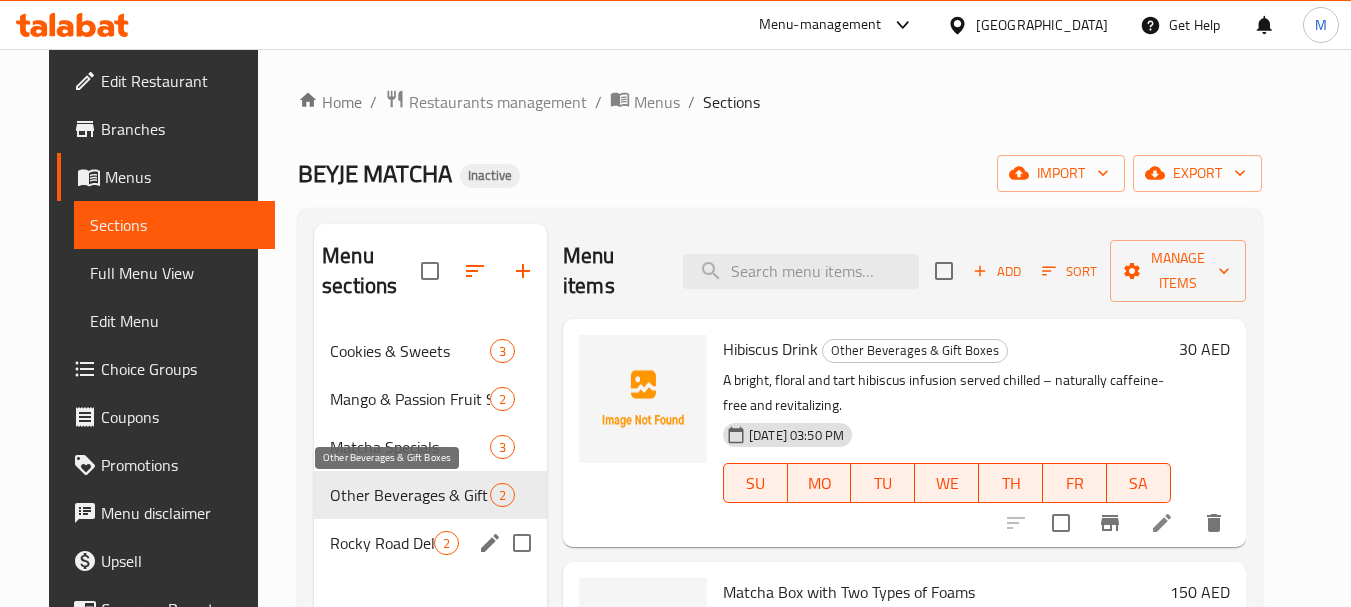 scroll, scrollTop: 200, scrollLeft: 0, axis: vertical 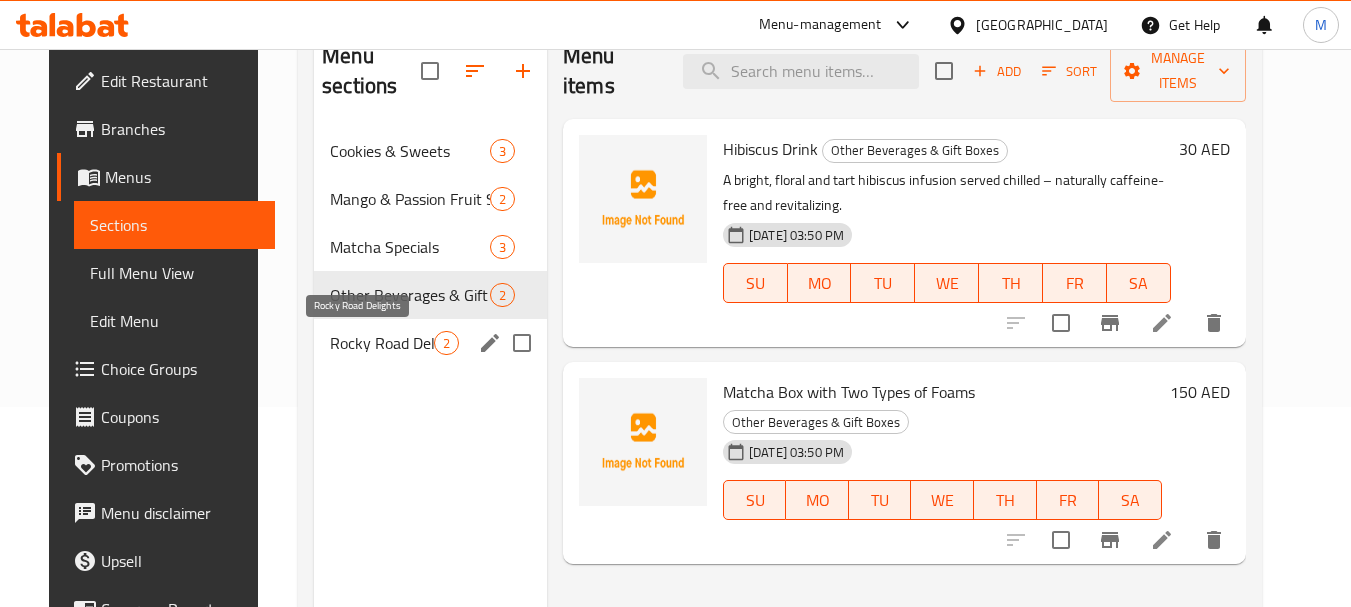click on "Rocky Road Delights" at bounding box center (382, 343) 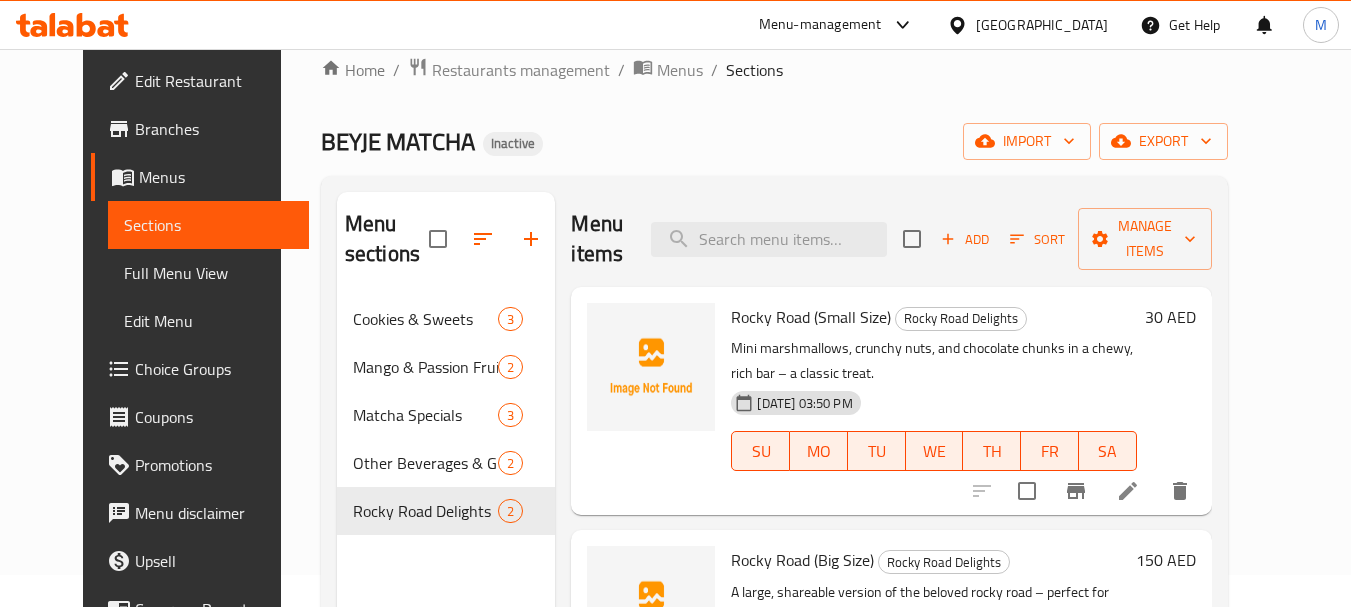 scroll, scrollTop: 0, scrollLeft: 0, axis: both 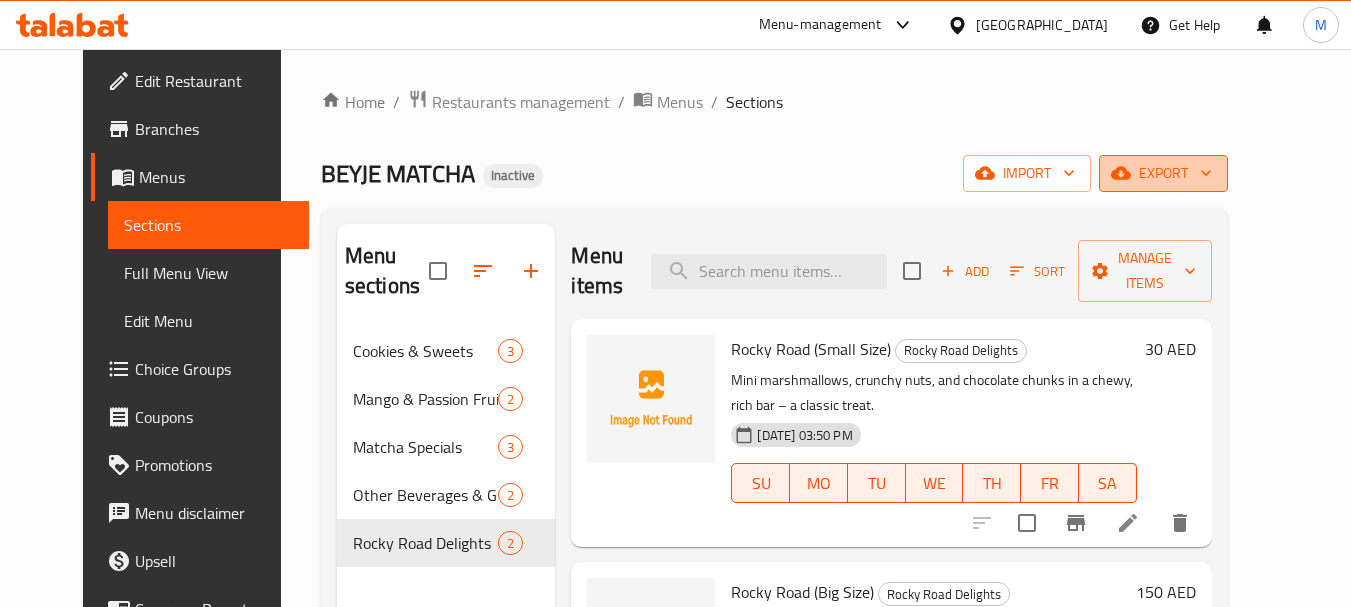 click 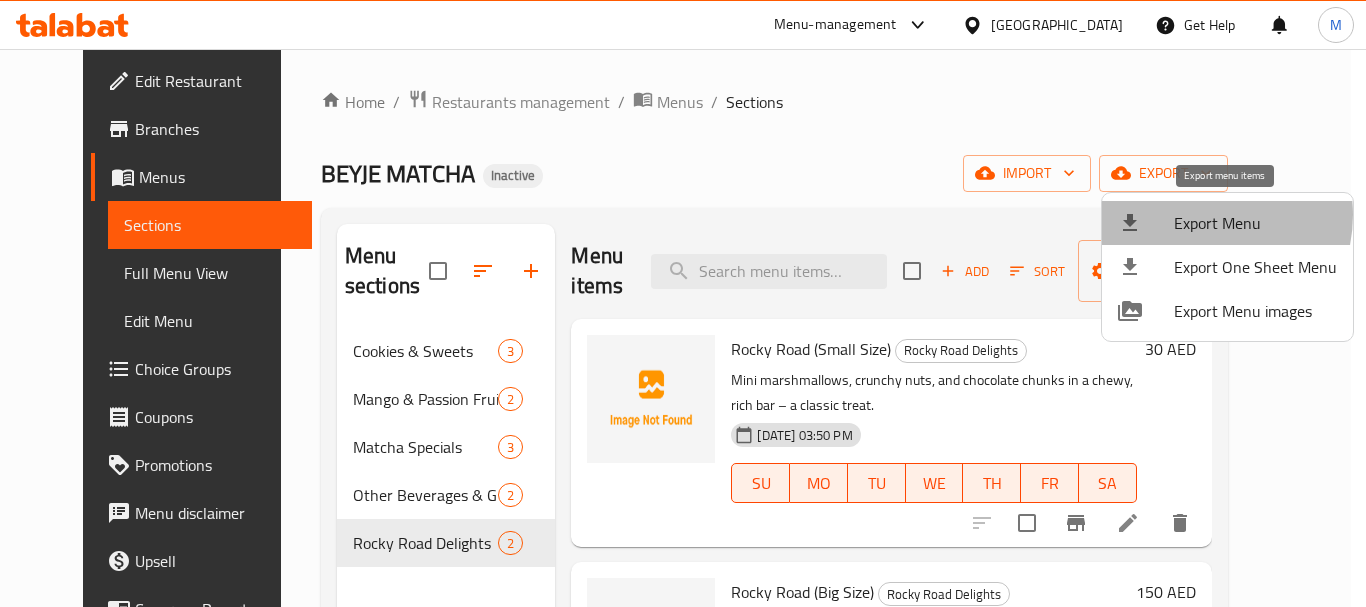 click on "Export Menu" at bounding box center [1255, 223] 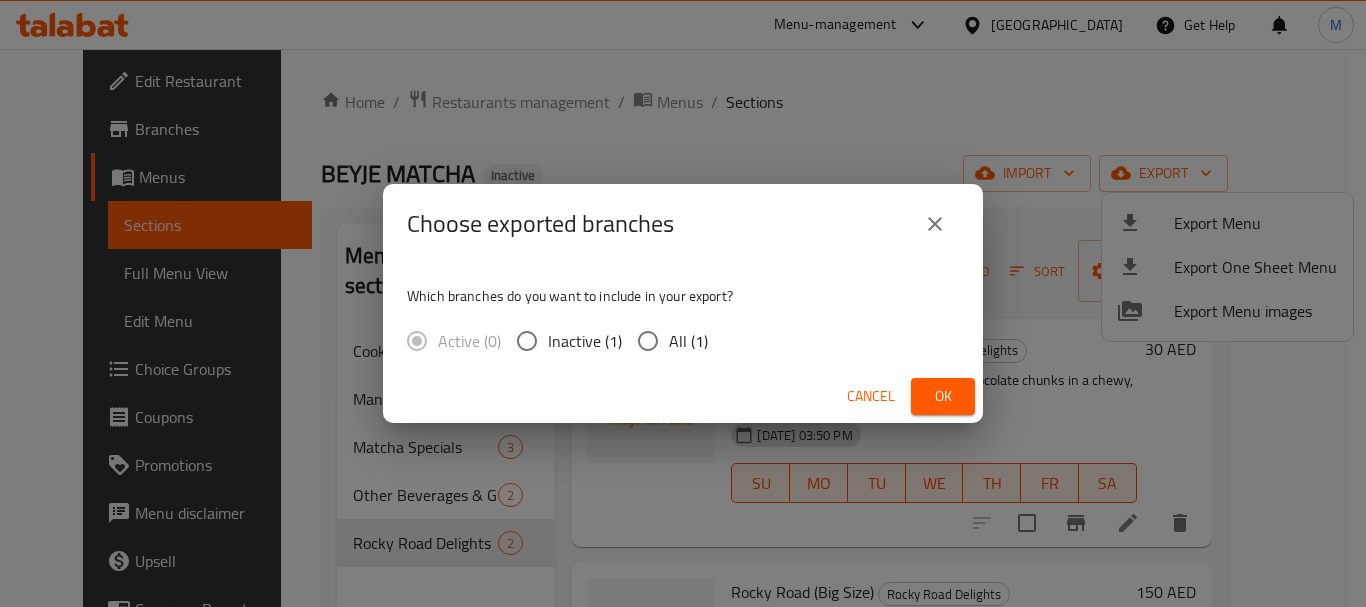 click on "All (1)" at bounding box center (648, 341) 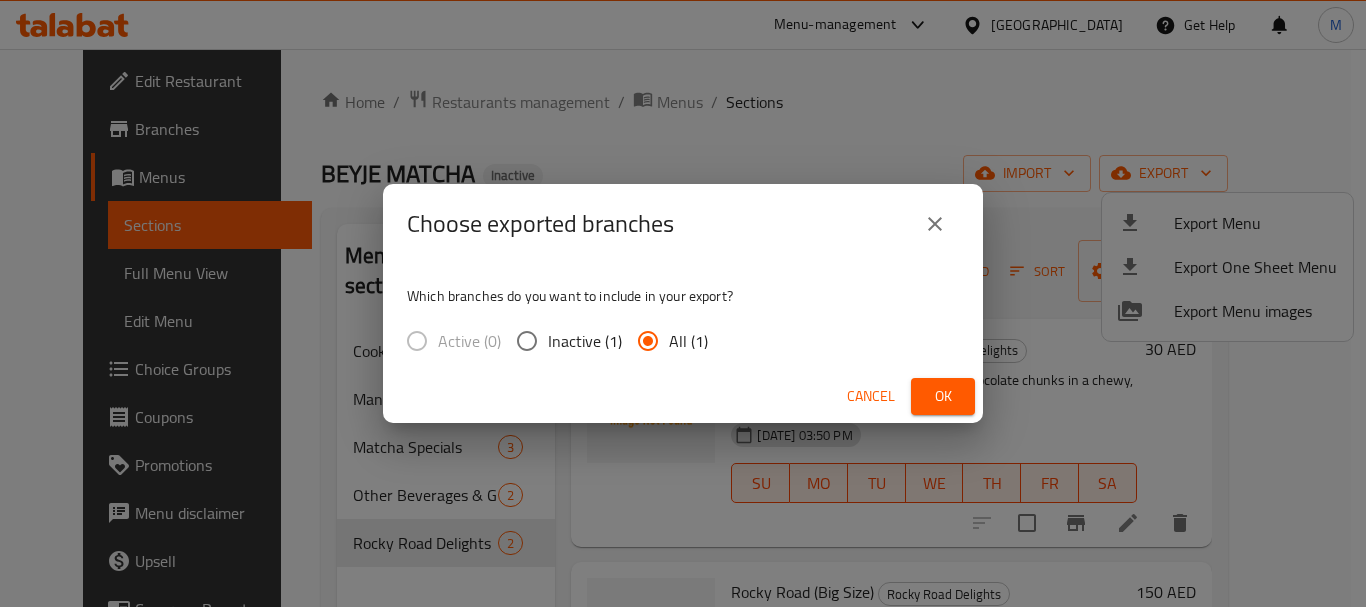 click on "Ok" at bounding box center [943, 396] 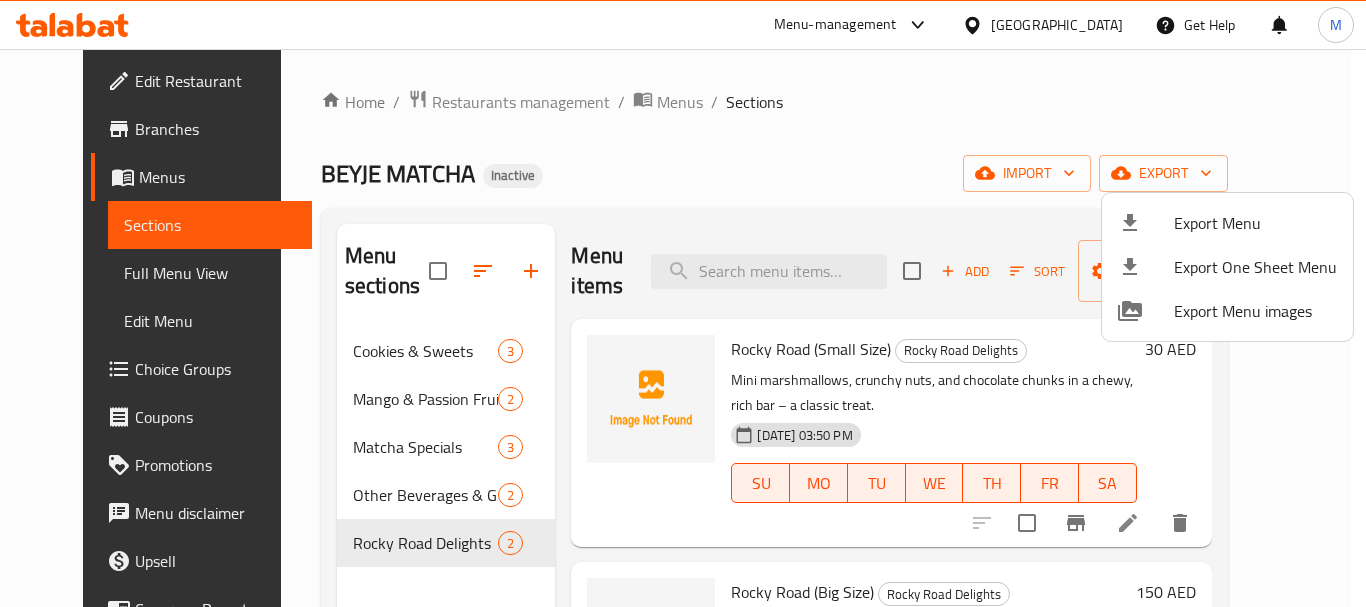 click at bounding box center (683, 303) 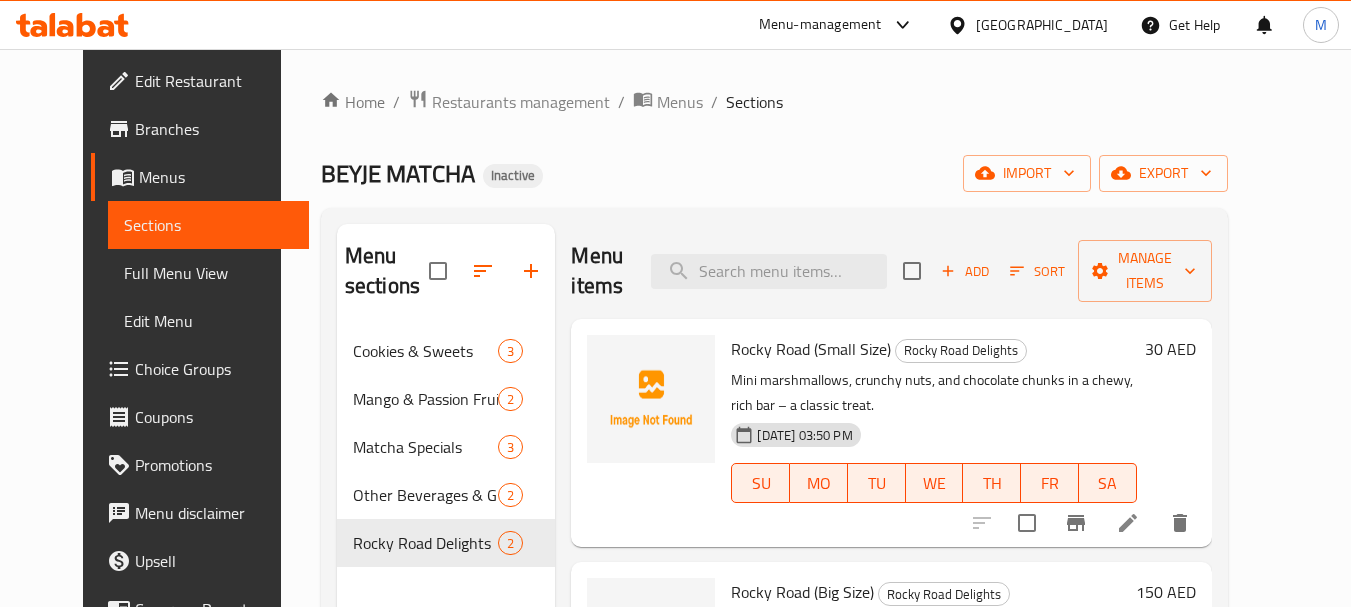 click on "[GEOGRAPHIC_DATA]" at bounding box center (1042, 25) 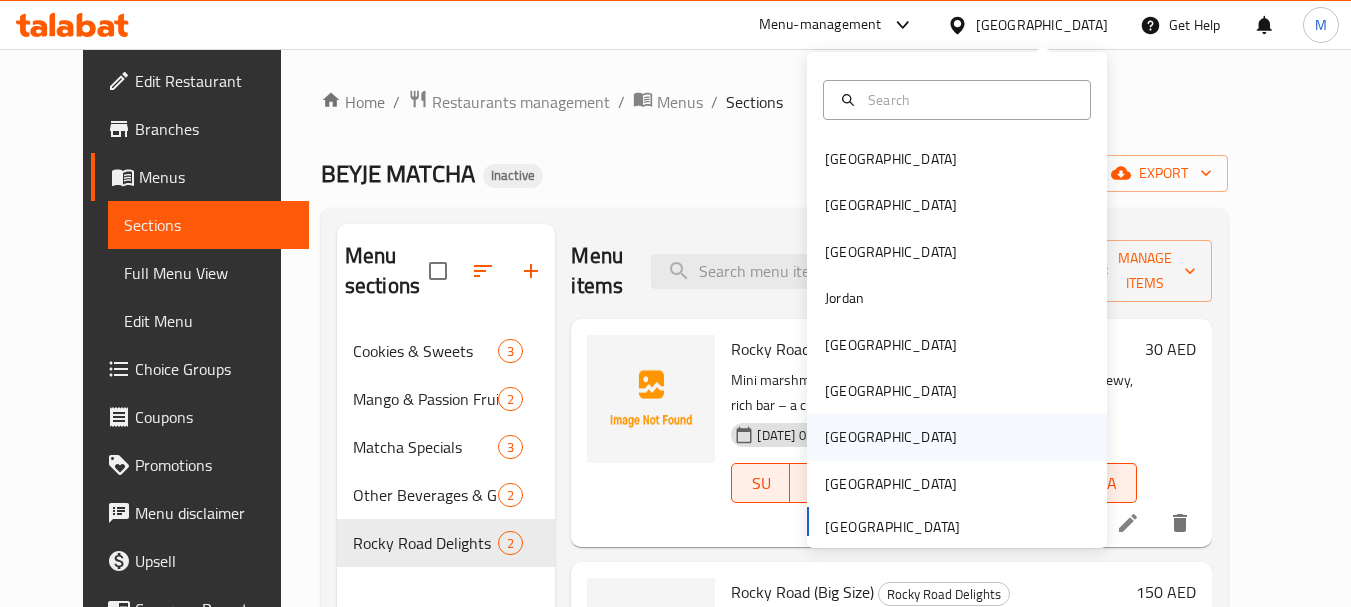 click on "[GEOGRAPHIC_DATA]" at bounding box center (891, 437) 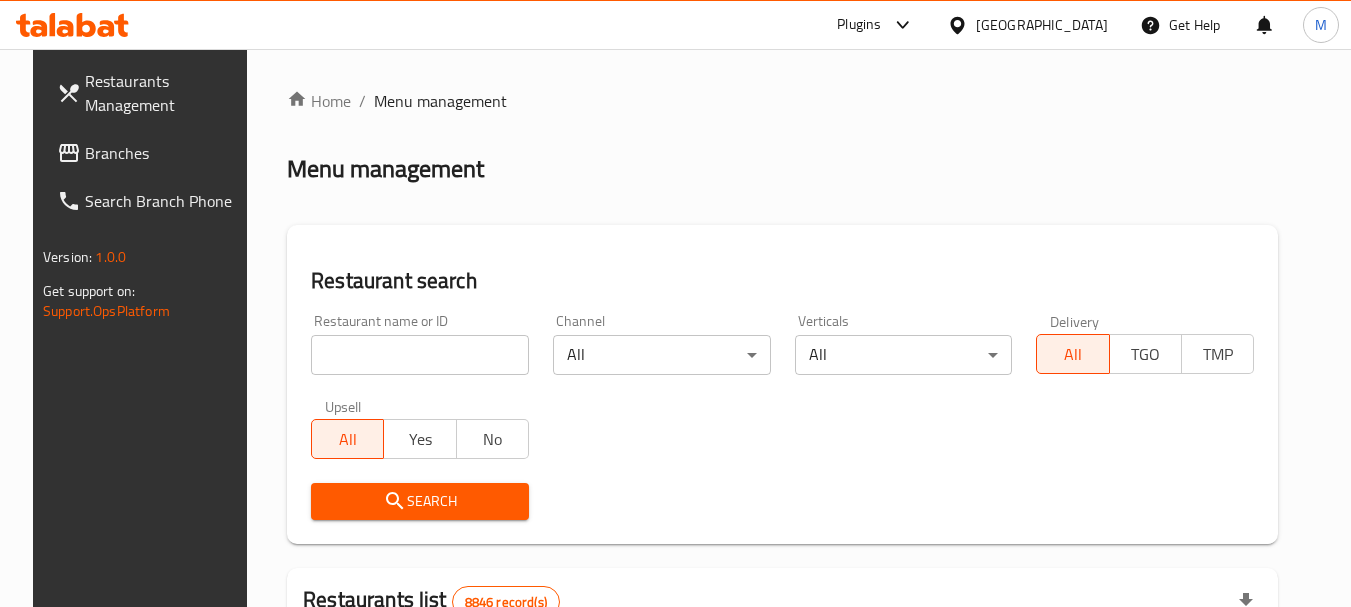 click at bounding box center (675, 303) 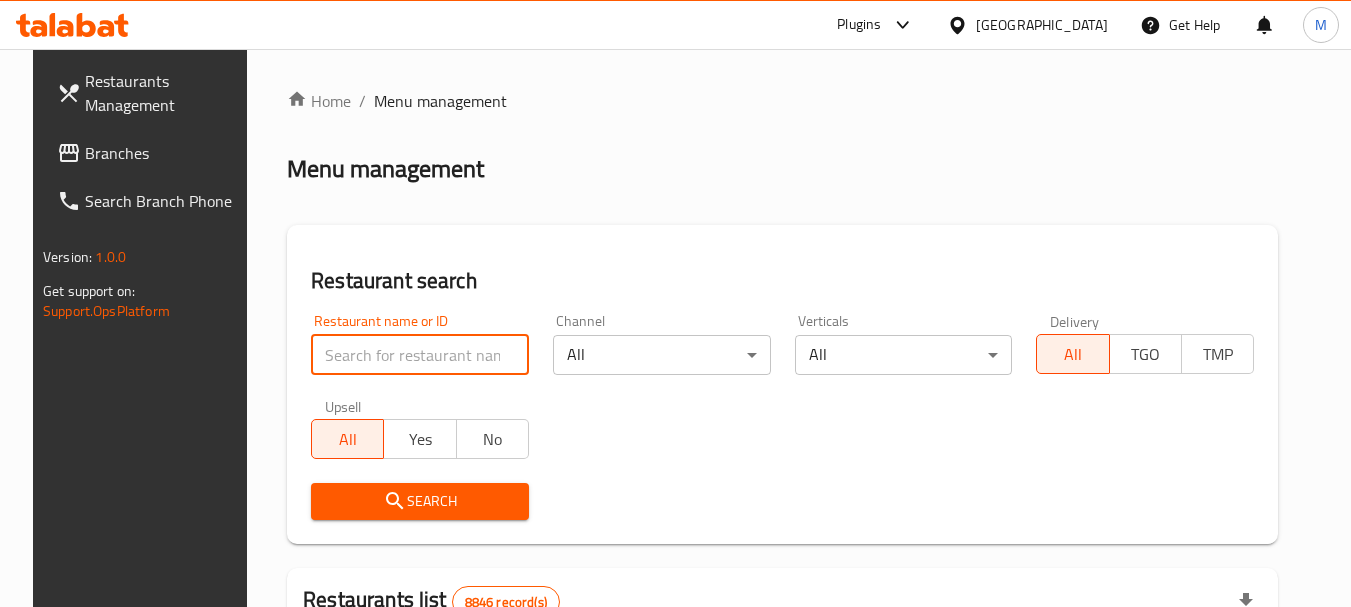 paste on "VIVA LA VIDA" 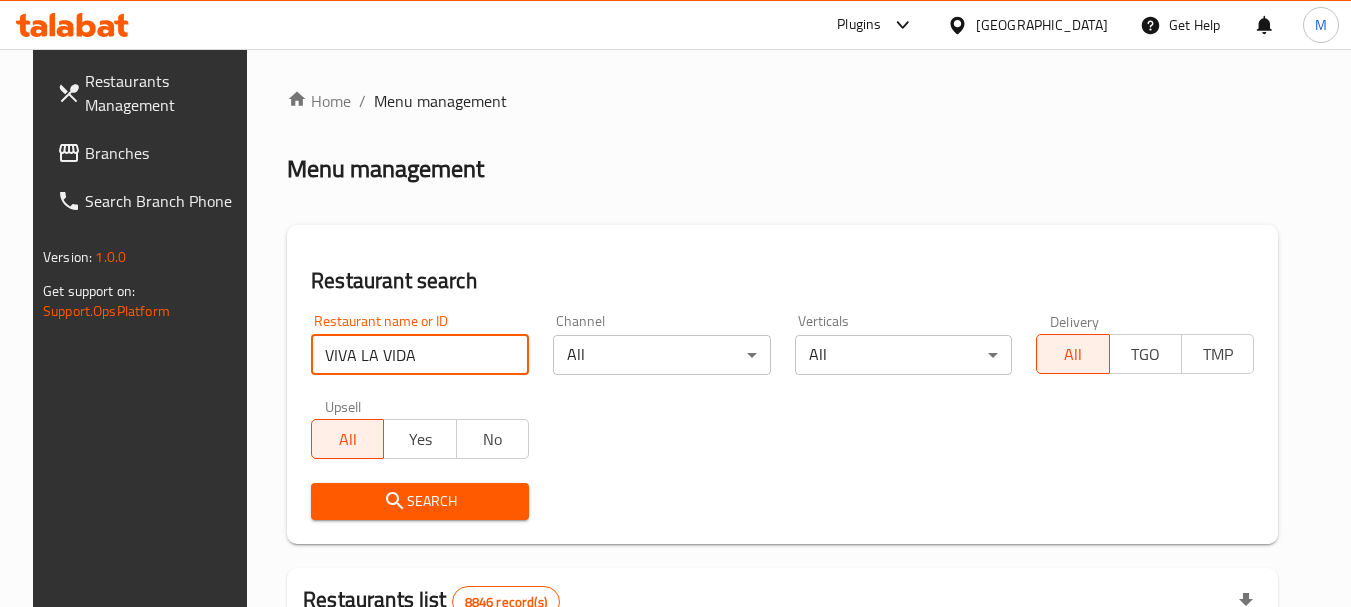 type on "VIVA LA VIDA" 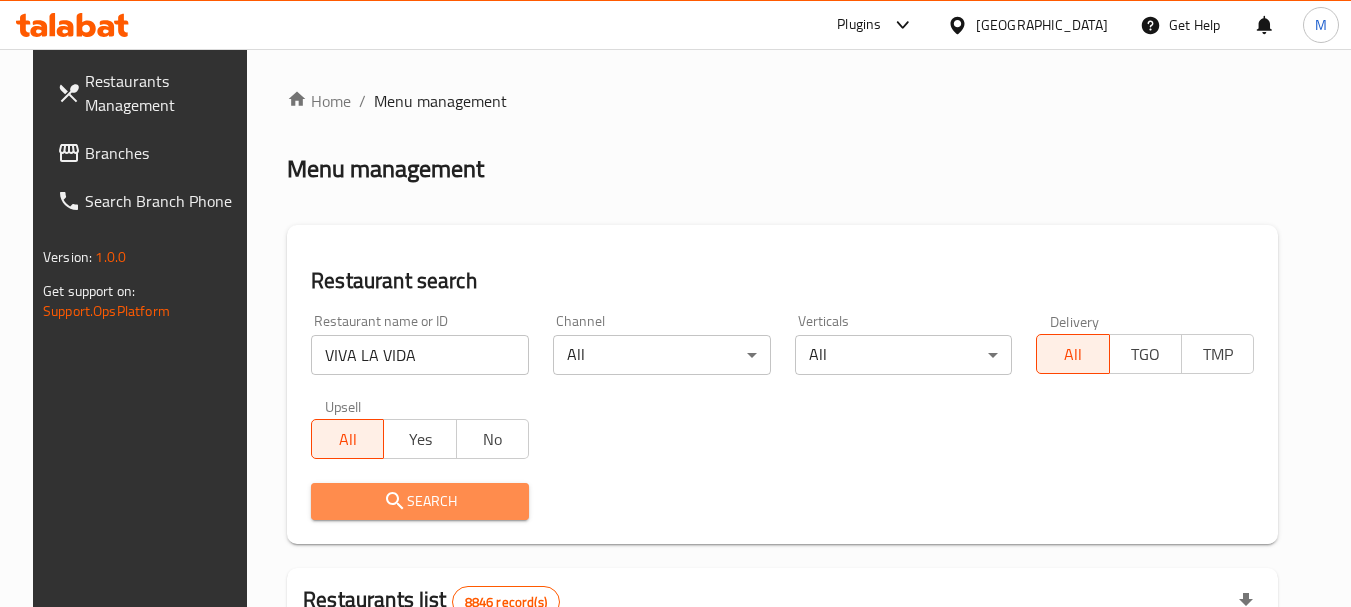 click on "Search" at bounding box center [420, 501] 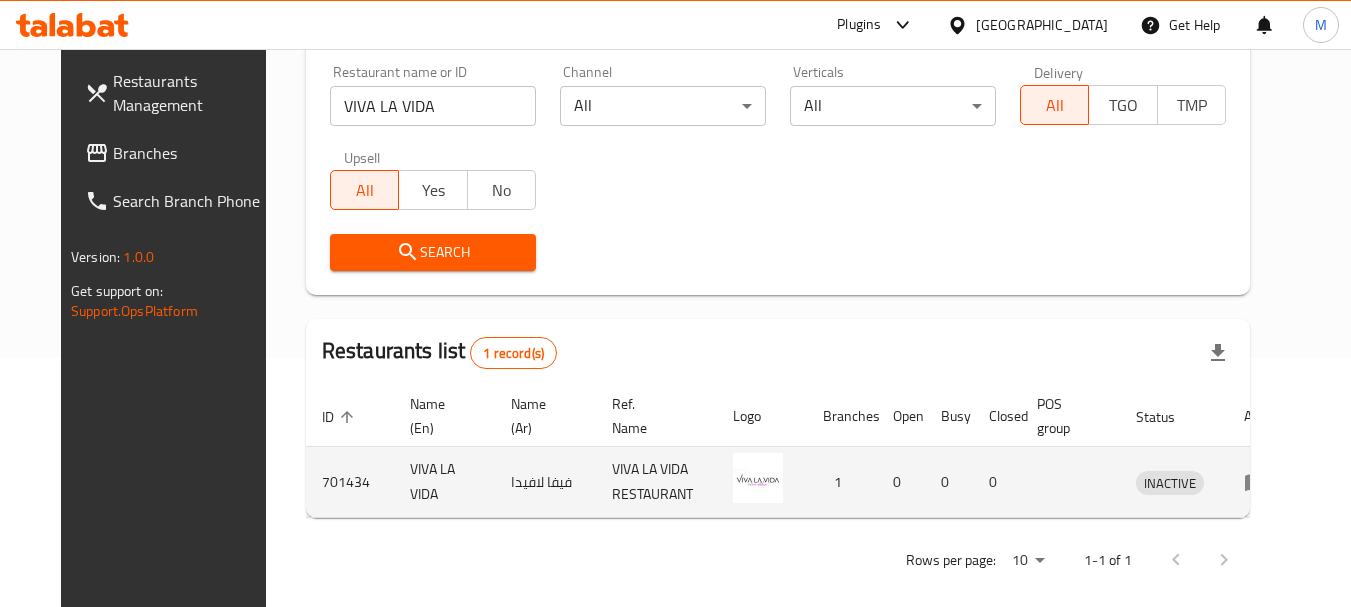 scroll, scrollTop: 268, scrollLeft: 0, axis: vertical 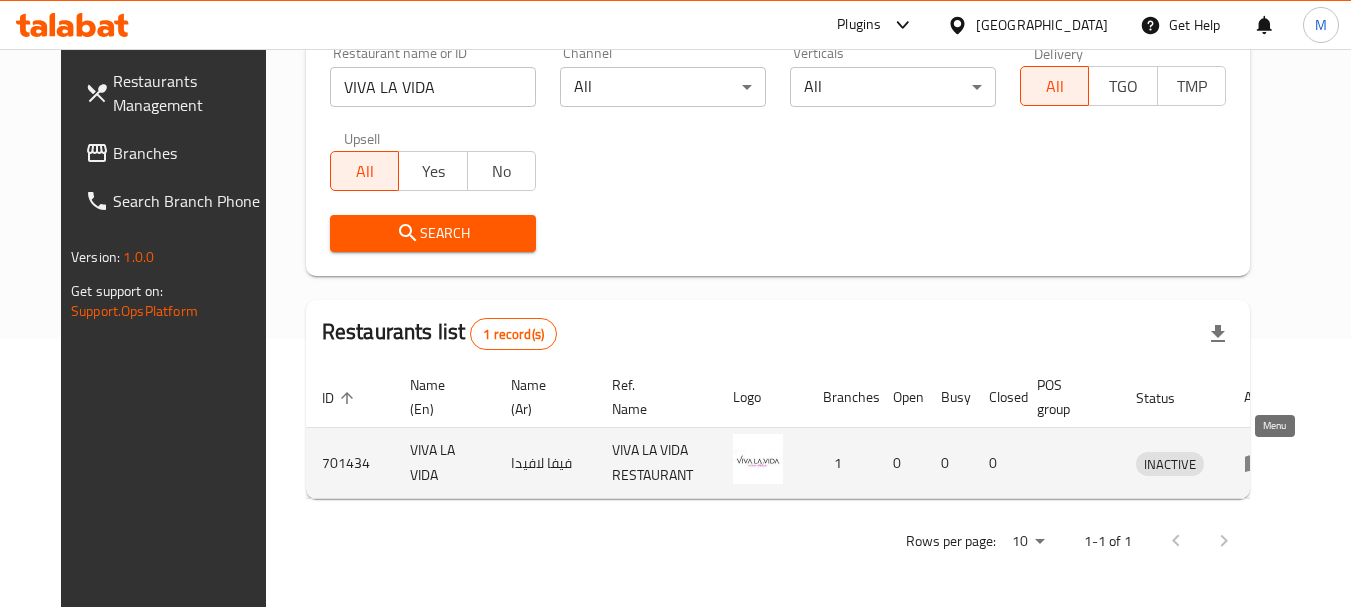 click 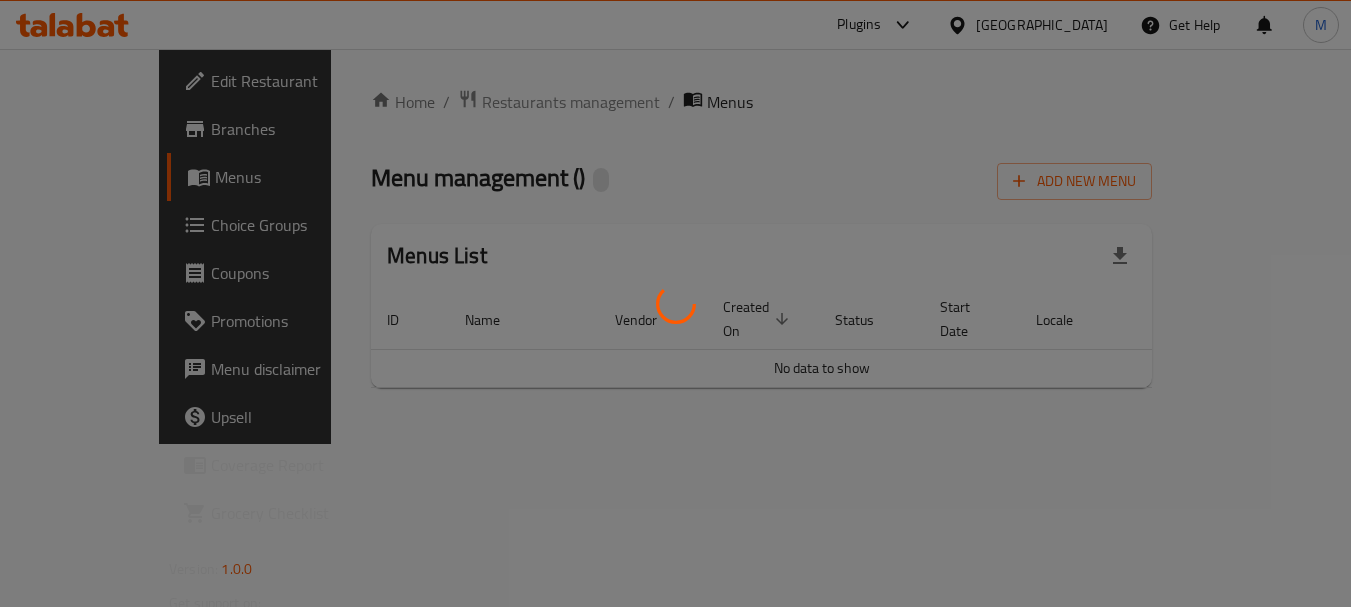 scroll, scrollTop: 0, scrollLeft: 0, axis: both 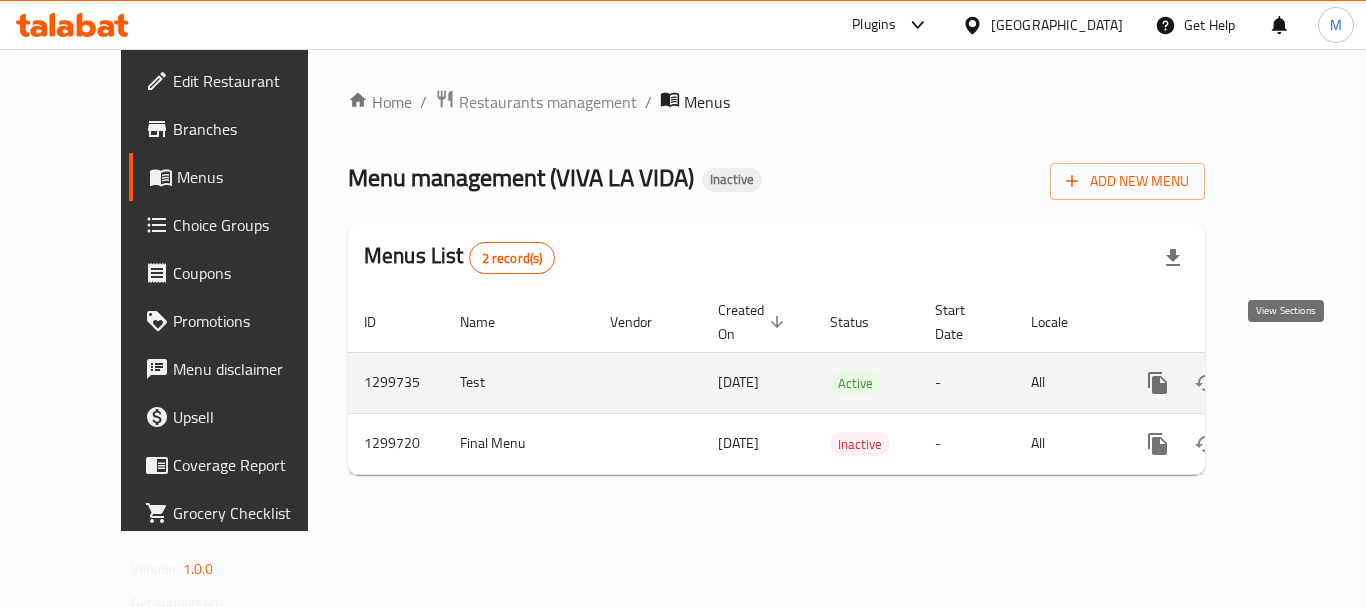 click 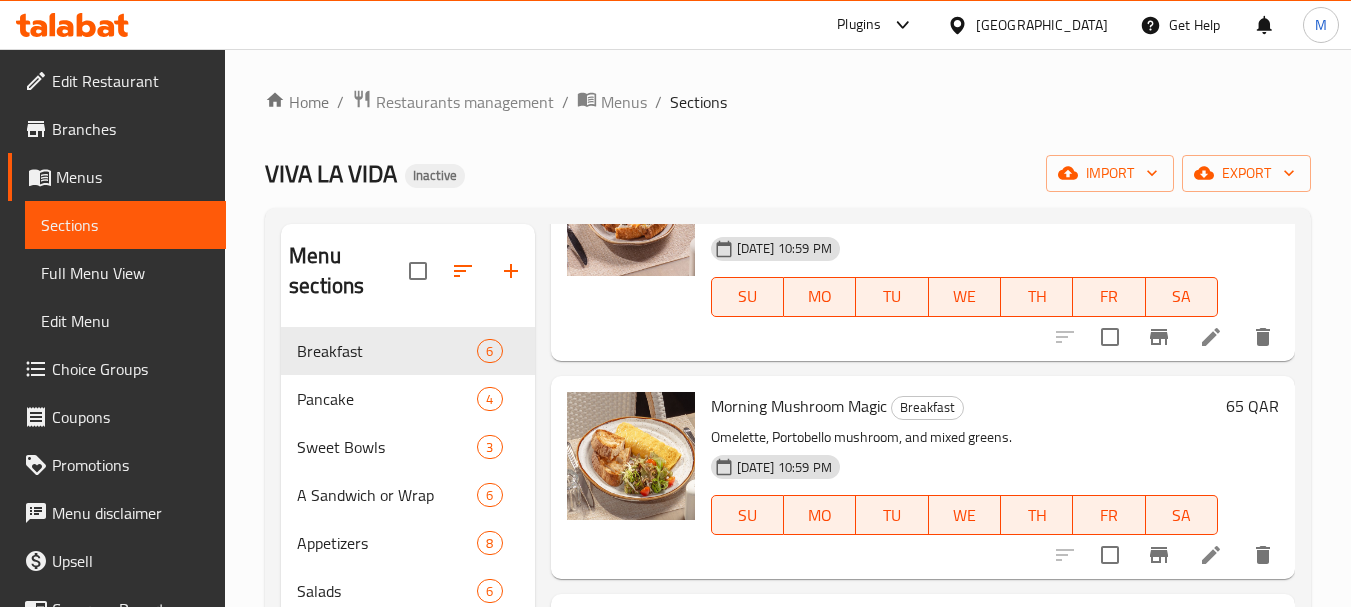 scroll, scrollTop: 541, scrollLeft: 0, axis: vertical 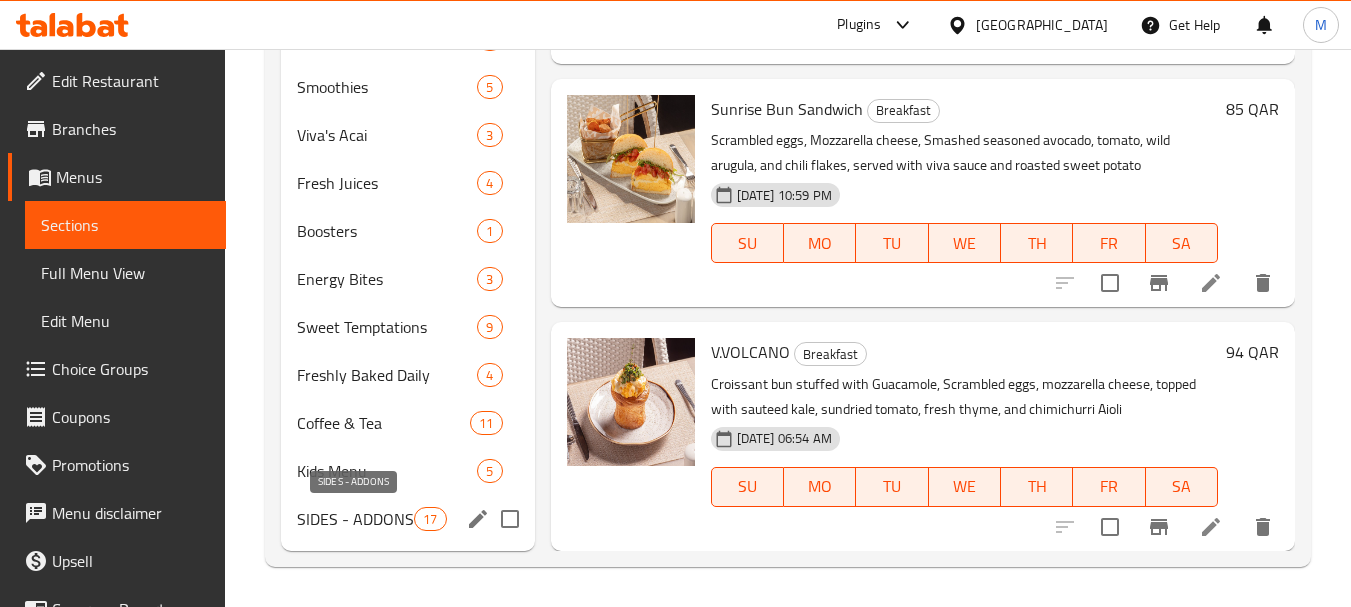 click on "SIDES - ADDONS" at bounding box center (355, 519) 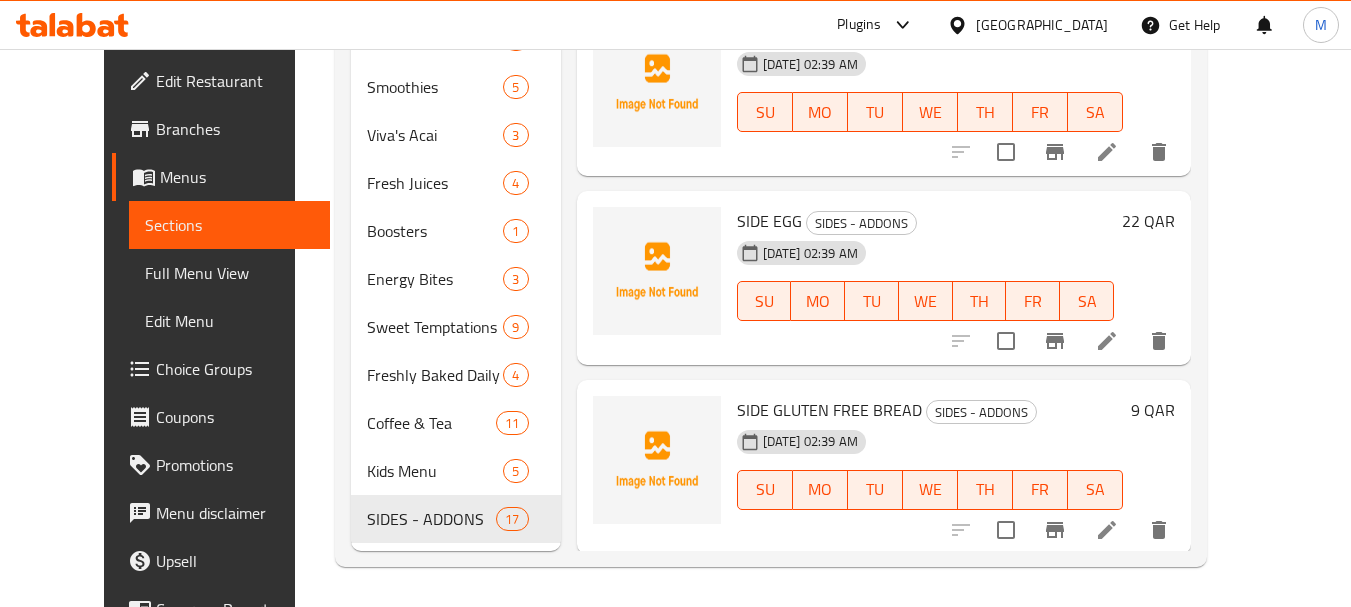 scroll, scrollTop: 0, scrollLeft: 0, axis: both 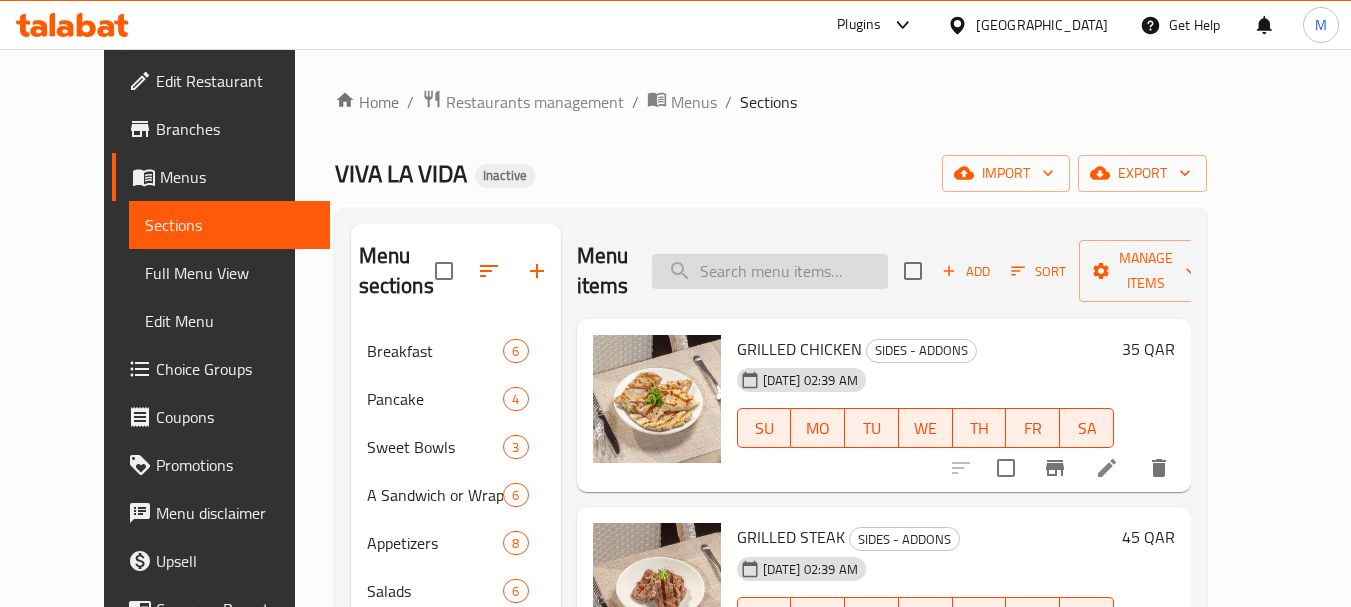 click at bounding box center (770, 271) 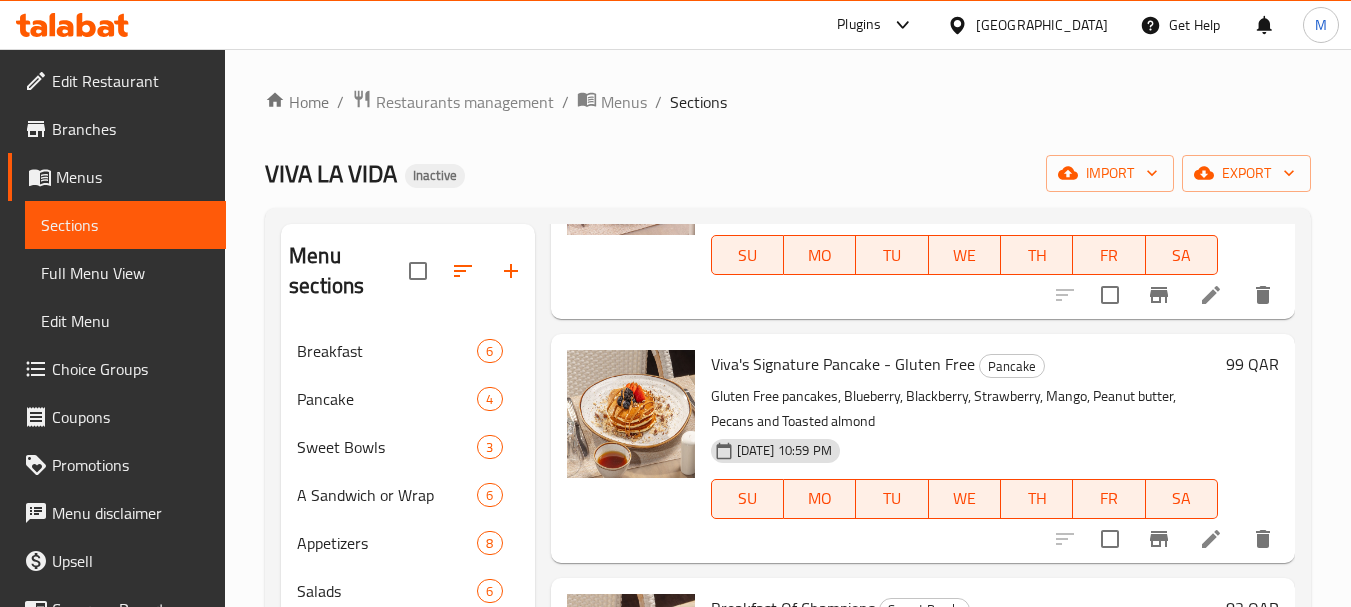 scroll, scrollTop: 200, scrollLeft: 0, axis: vertical 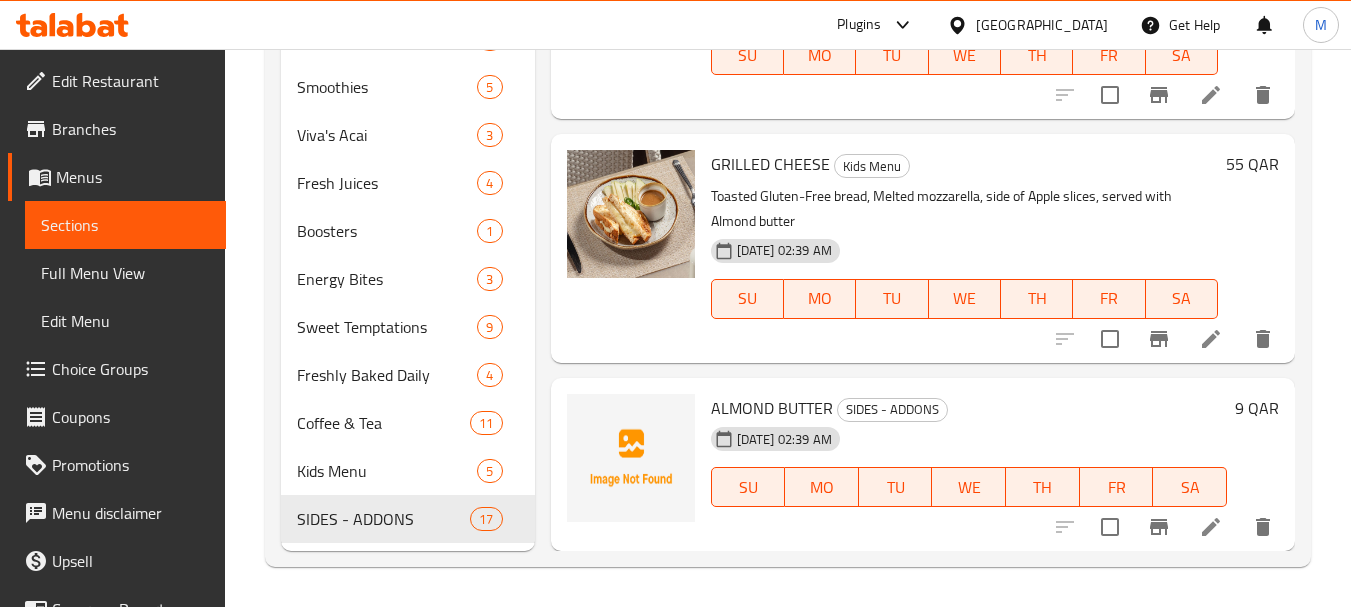 click on "ALMOND BUTTER" at bounding box center (772, 408) 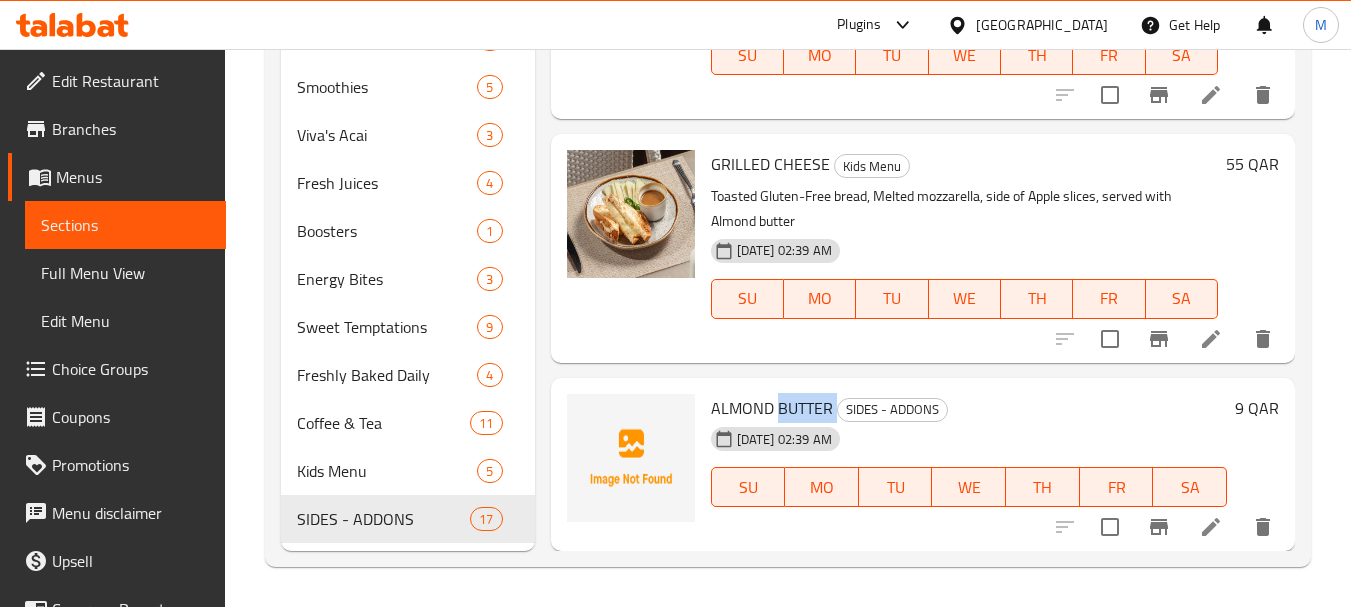 click on "ALMOND BUTTER" at bounding box center (772, 408) 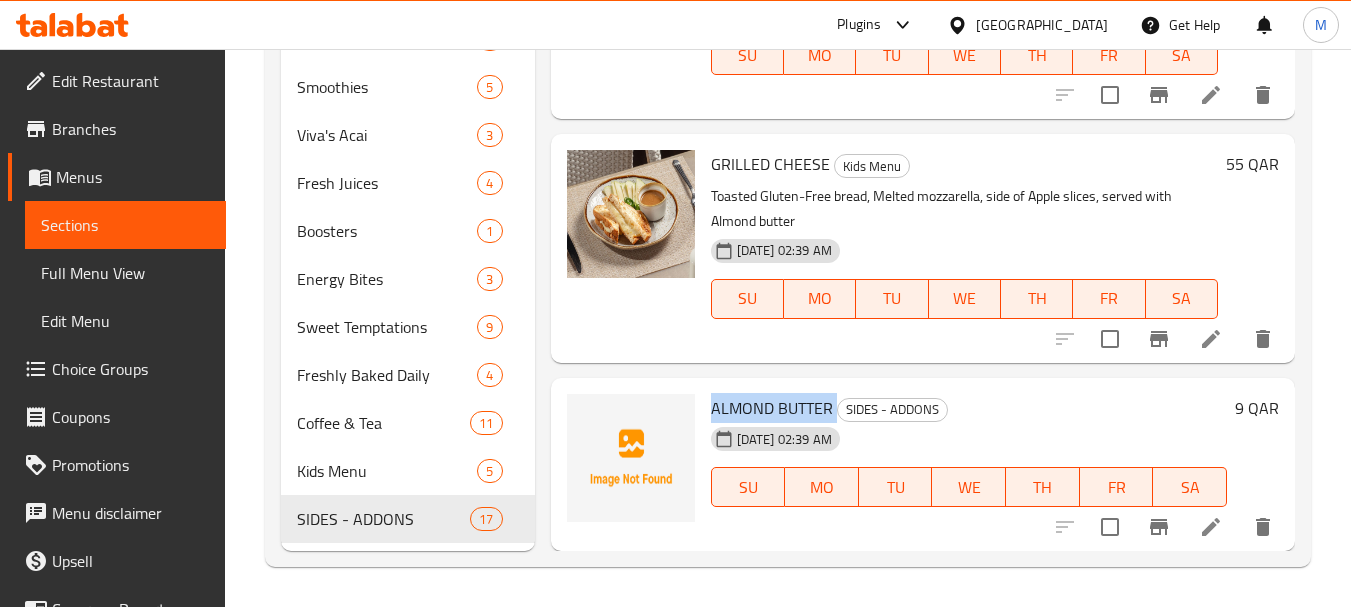 click on "ALMOND BUTTER" at bounding box center (772, 408) 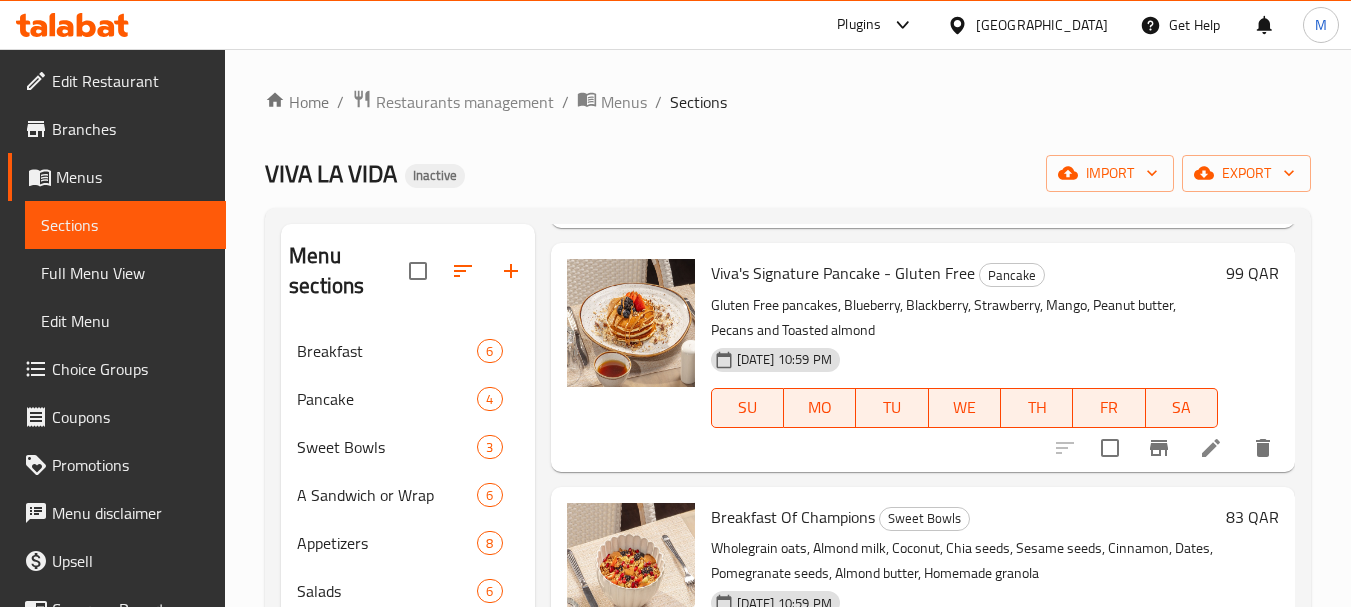 scroll, scrollTop: 0, scrollLeft: 0, axis: both 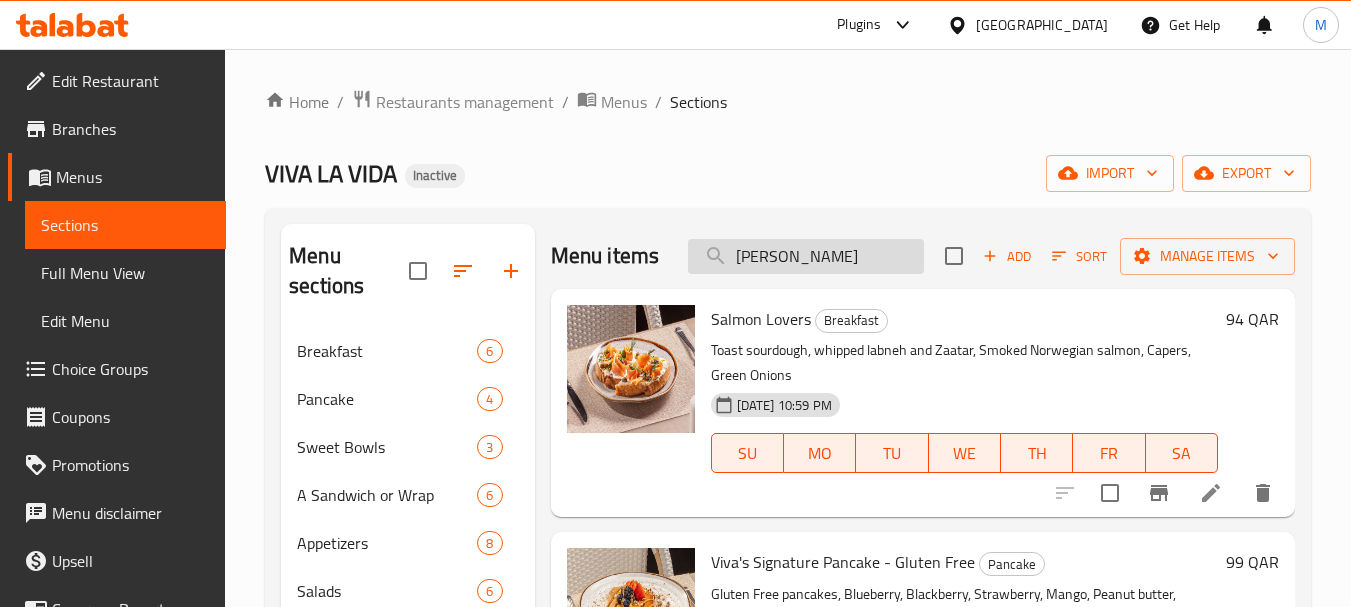 click on "[PERSON_NAME]" at bounding box center (806, 256) 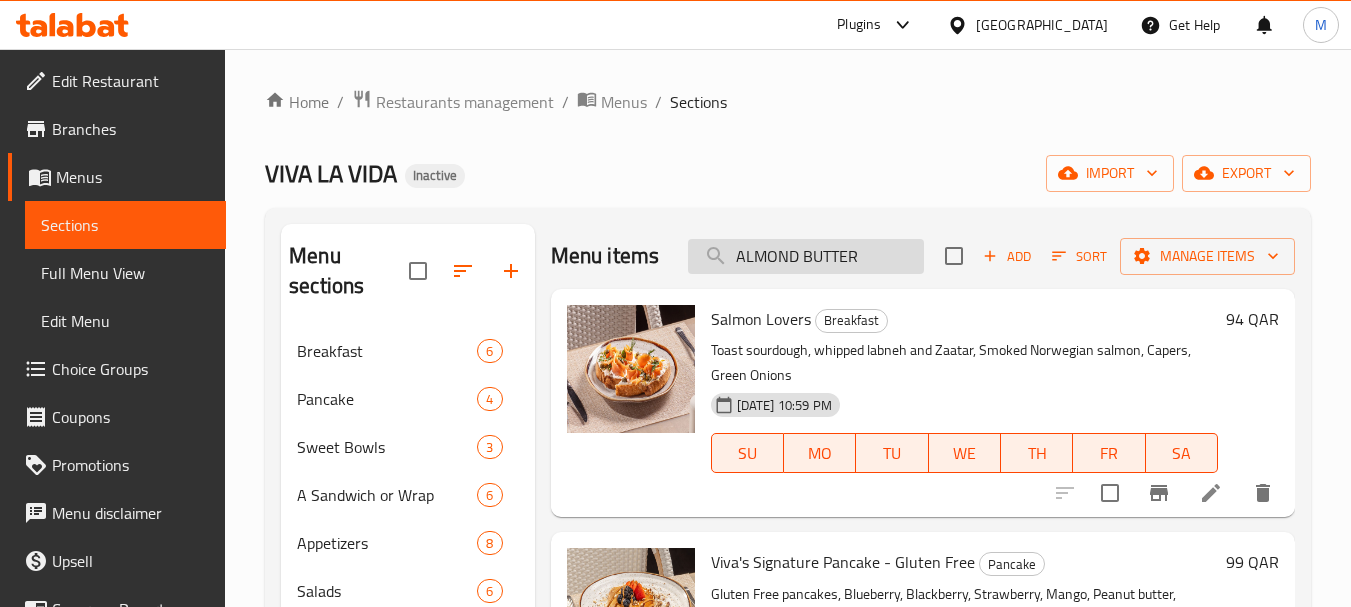 click on "ALMOND BUTTER" at bounding box center (806, 256) 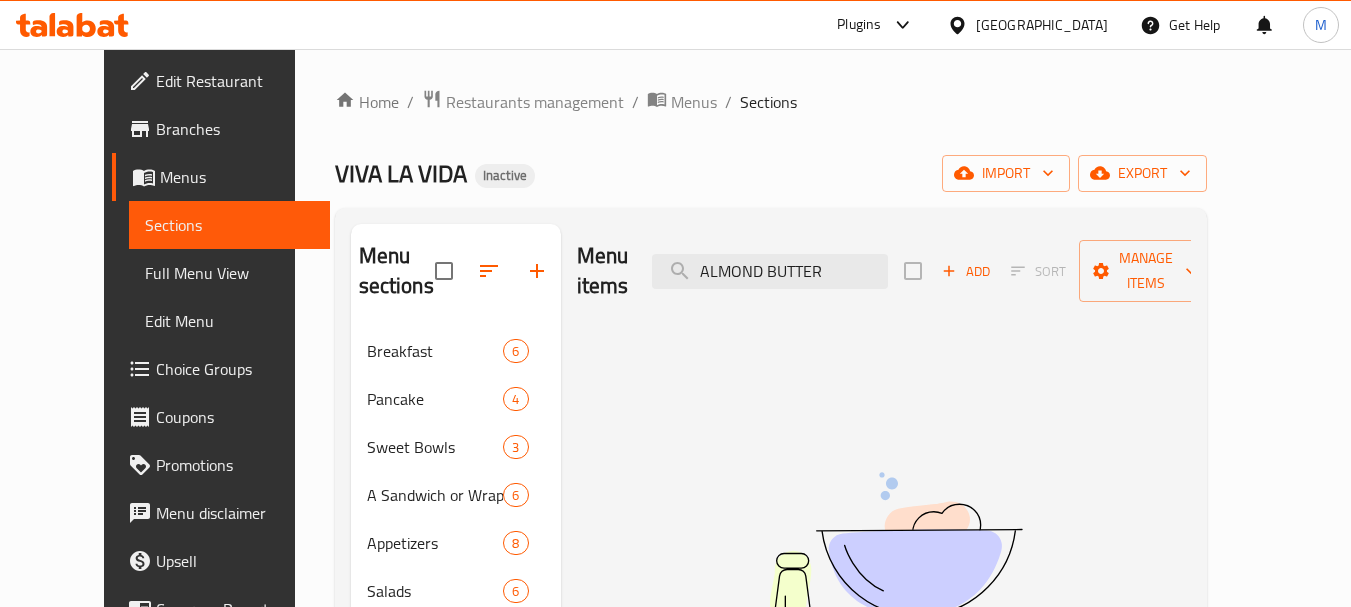 drag, startPoint x: 804, startPoint y: 257, endPoint x: 629, endPoint y: 259, distance: 175.01143 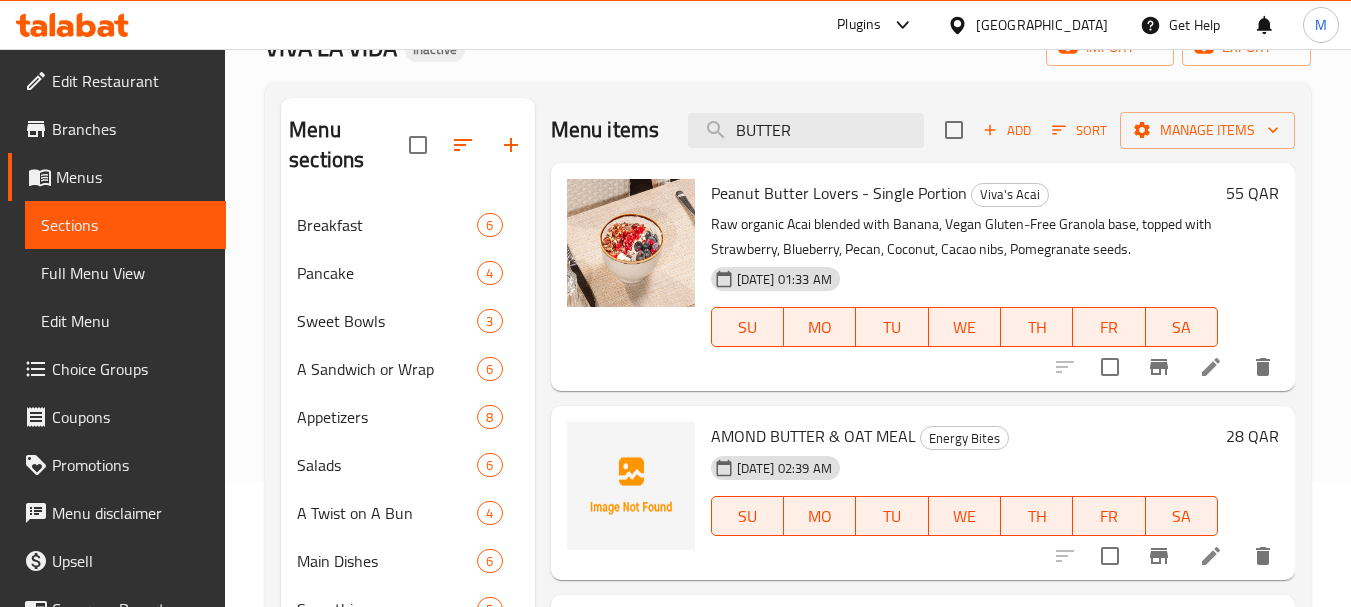 scroll, scrollTop: 200, scrollLeft: 0, axis: vertical 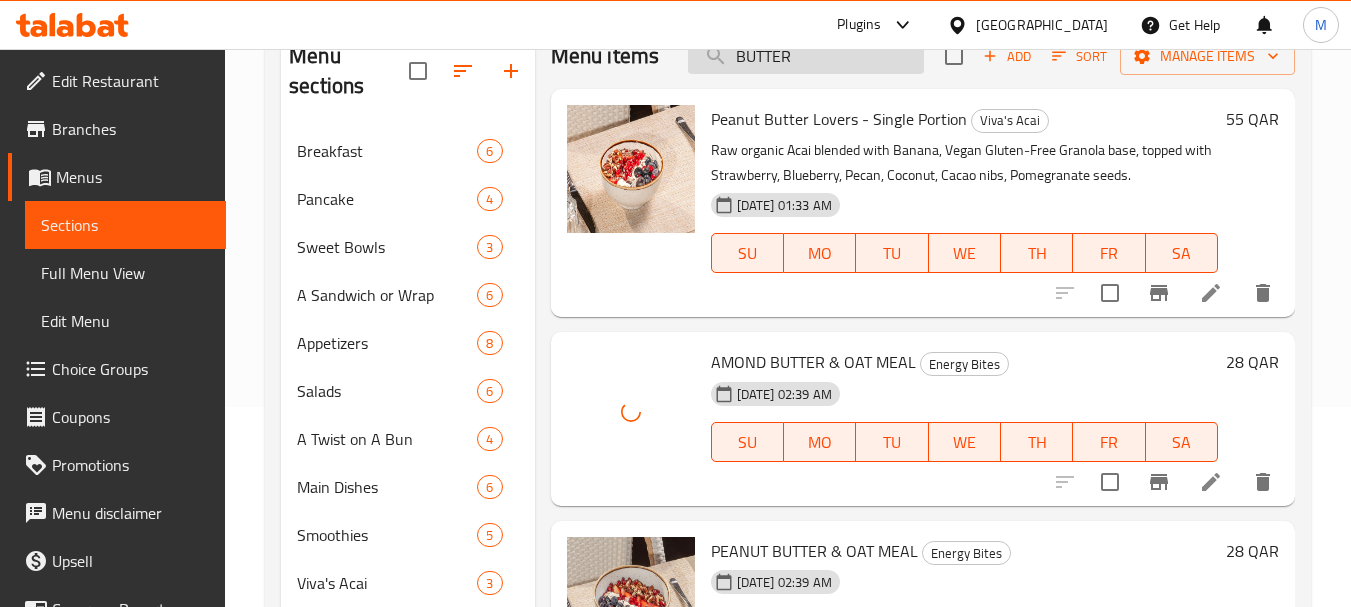 drag, startPoint x: 797, startPoint y: 64, endPoint x: 701, endPoint y: 50, distance: 97.015465 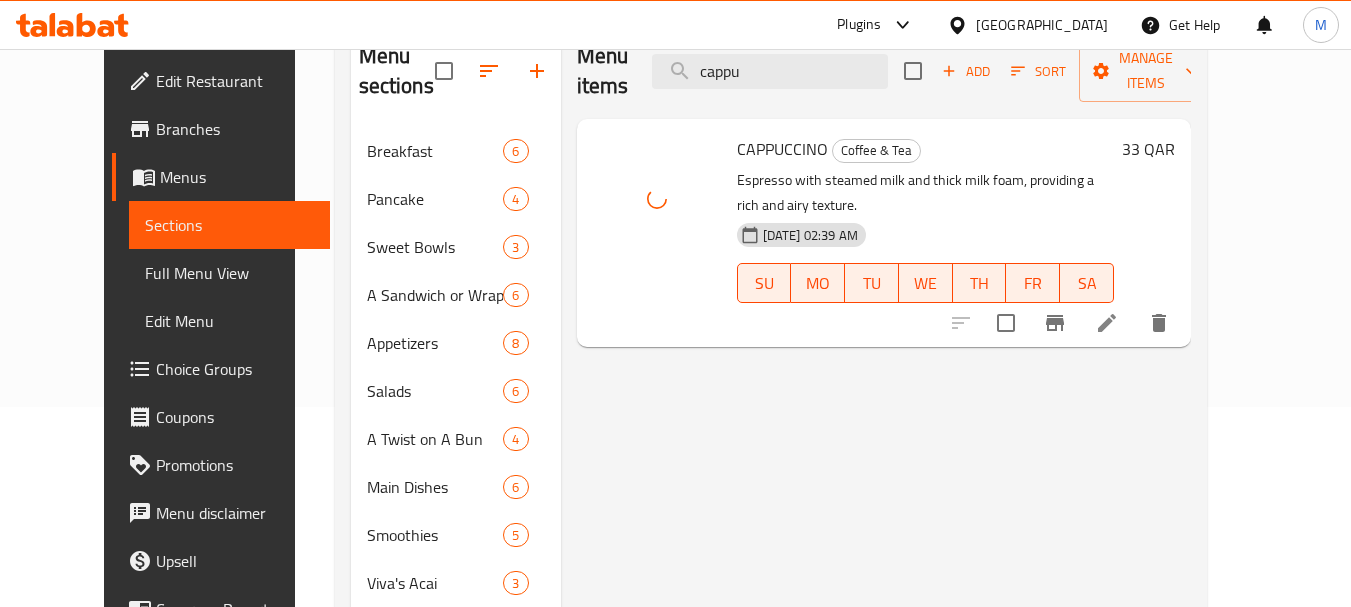 drag, startPoint x: 788, startPoint y: 62, endPoint x: 685, endPoint y: 66, distance: 103.077644 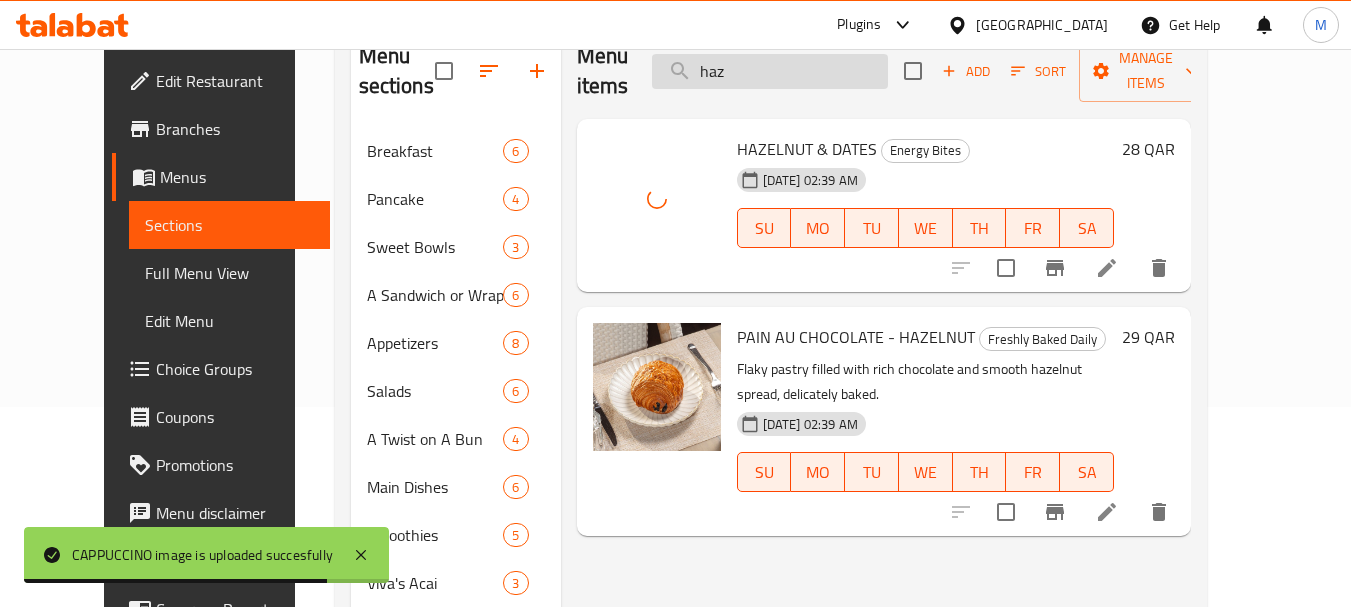 drag, startPoint x: 771, startPoint y: 67, endPoint x: 713, endPoint y: 67, distance: 58 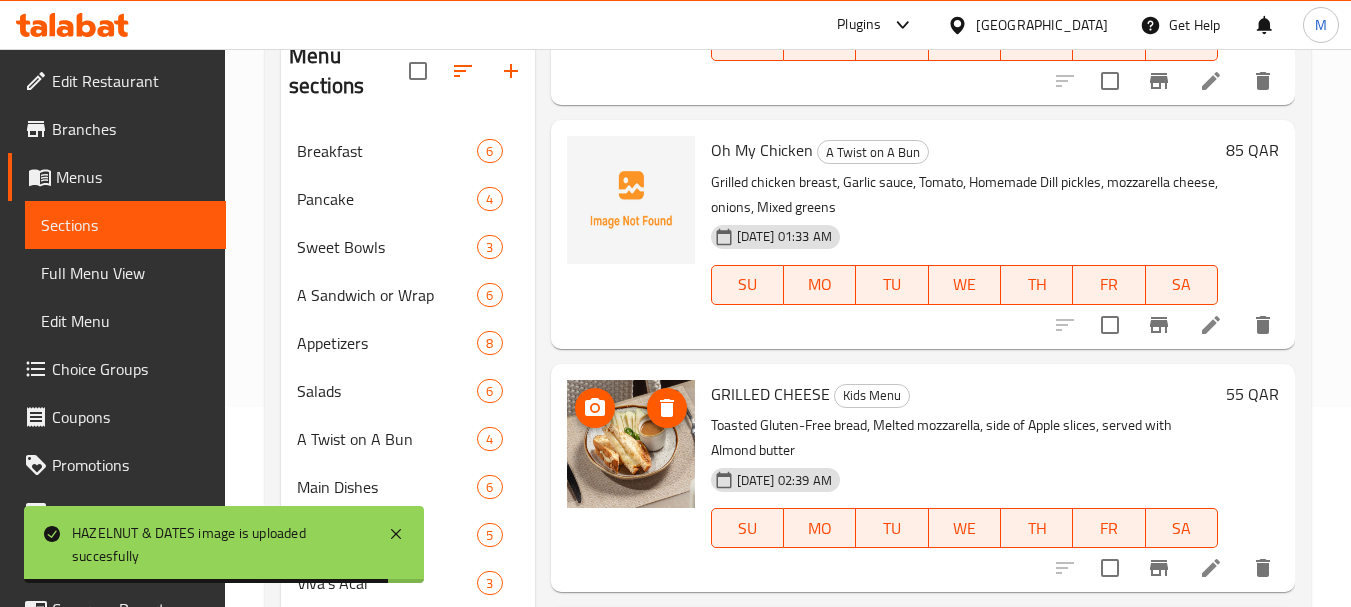 scroll, scrollTop: 729, scrollLeft: 0, axis: vertical 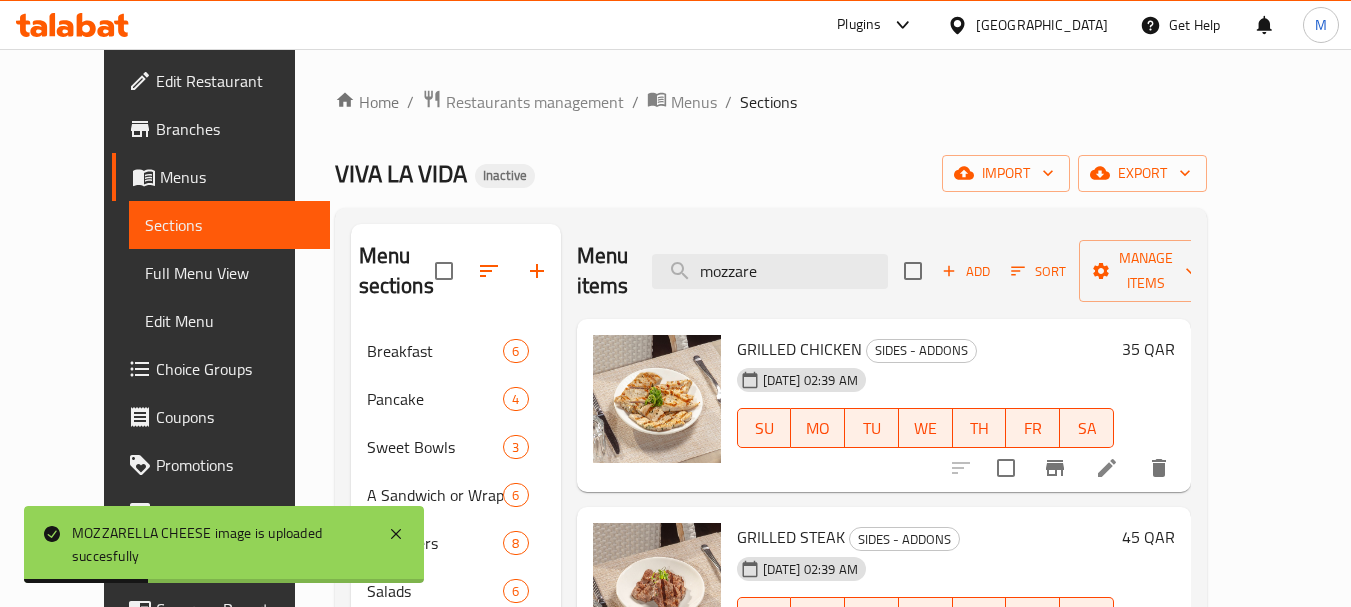 drag, startPoint x: 793, startPoint y: 265, endPoint x: 593, endPoint y: 276, distance: 200.30228 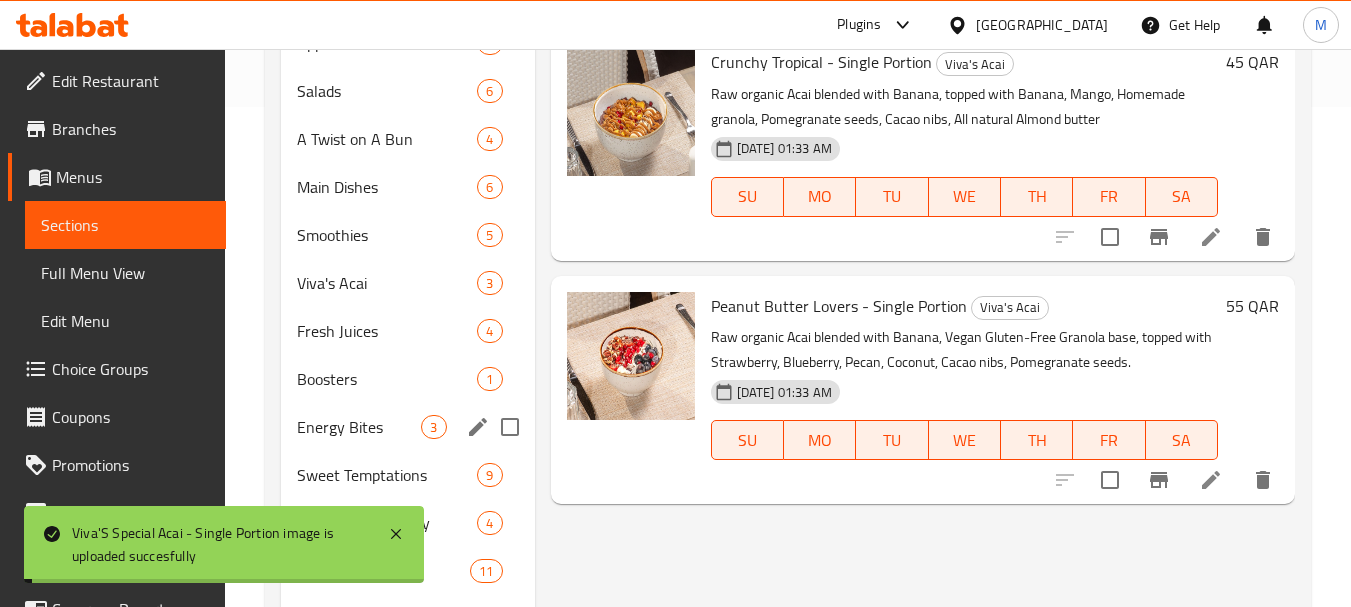 scroll, scrollTop: 600, scrollLeft: 0, axis: vertical 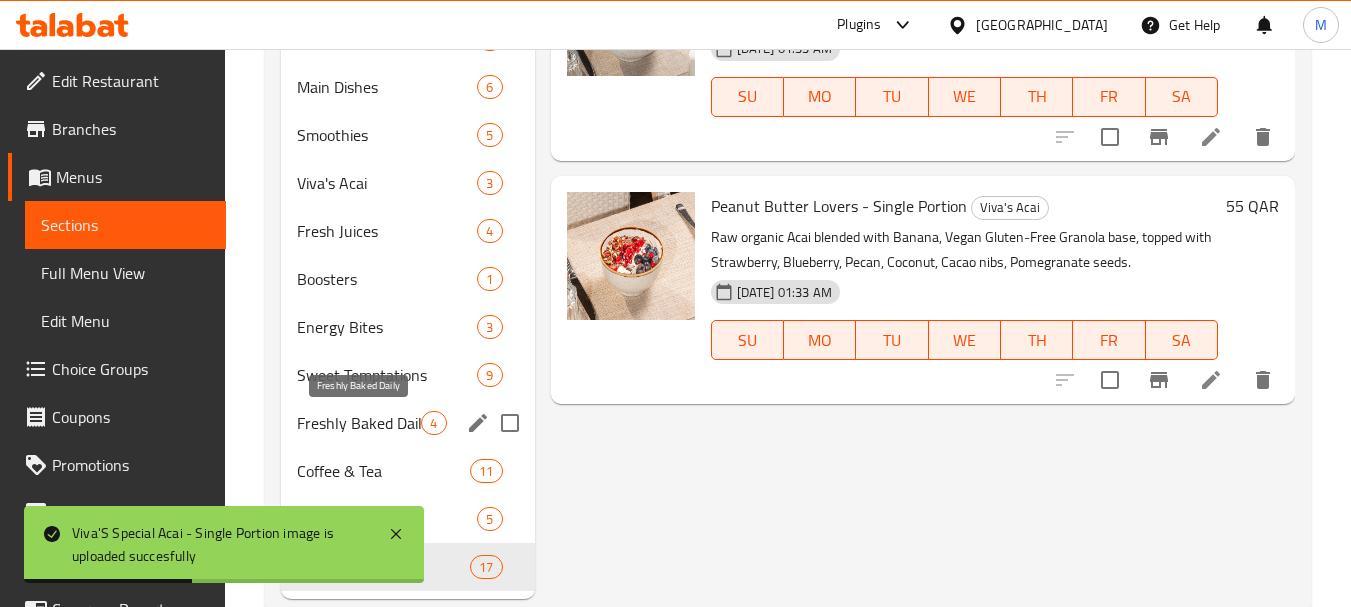 click on "Freshly Baked Daily" at bounding box center [359, 423] 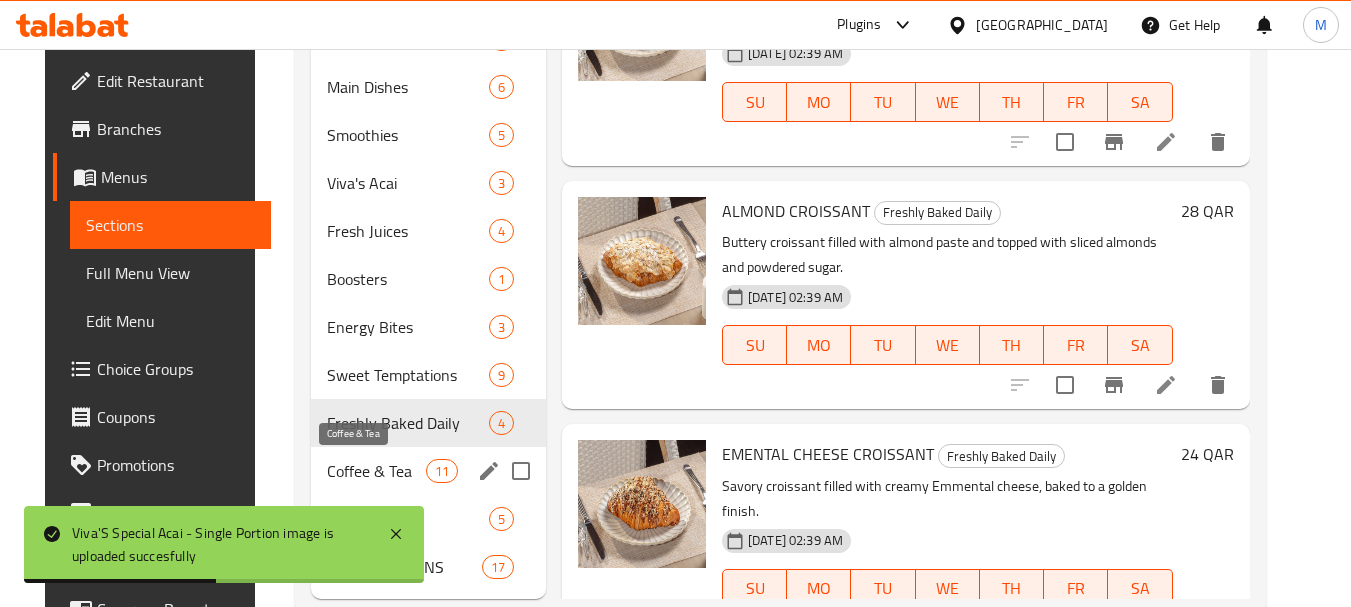 click on "Coffee & Tea" at bounding box center (376, 471) 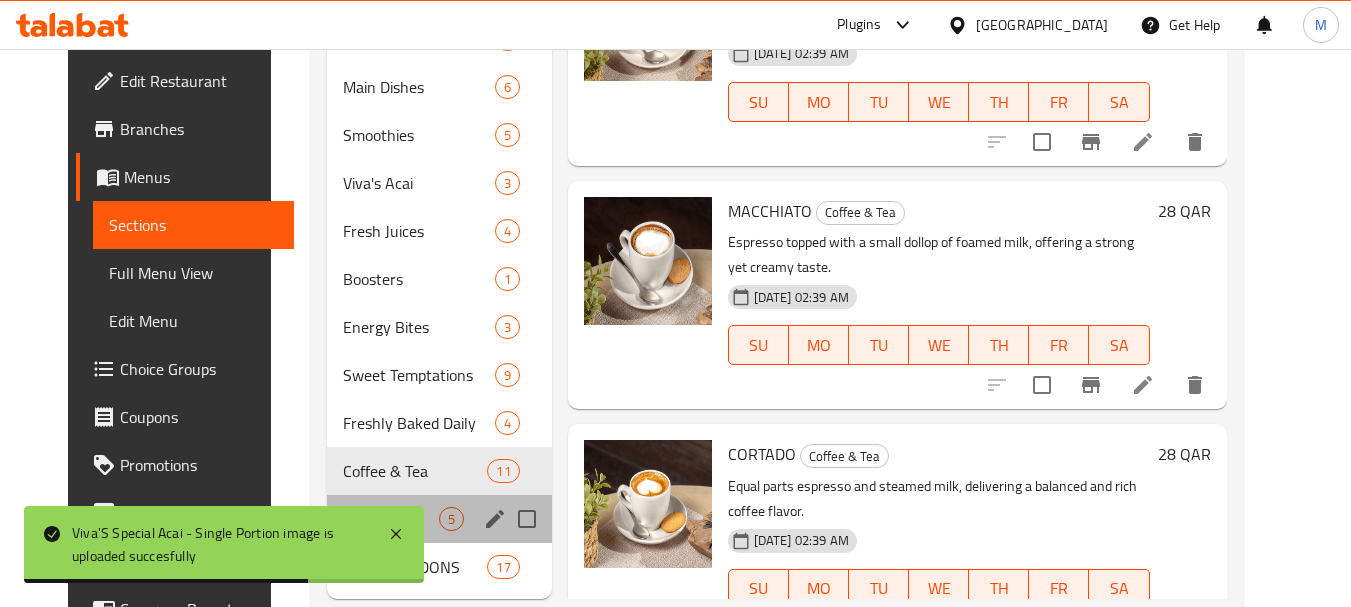 click on "Kids Menu 5" at bounding box center (439, 519) 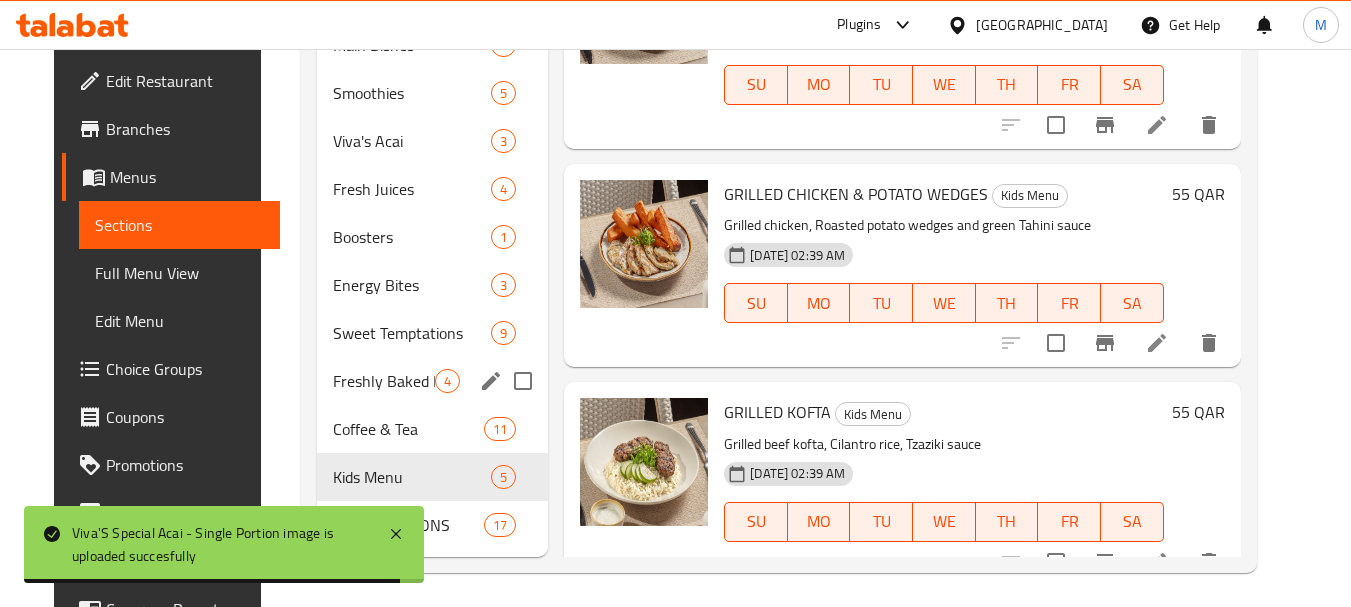 scroll, scrollTop: 648, scrollLeft: 0, axis: vertical 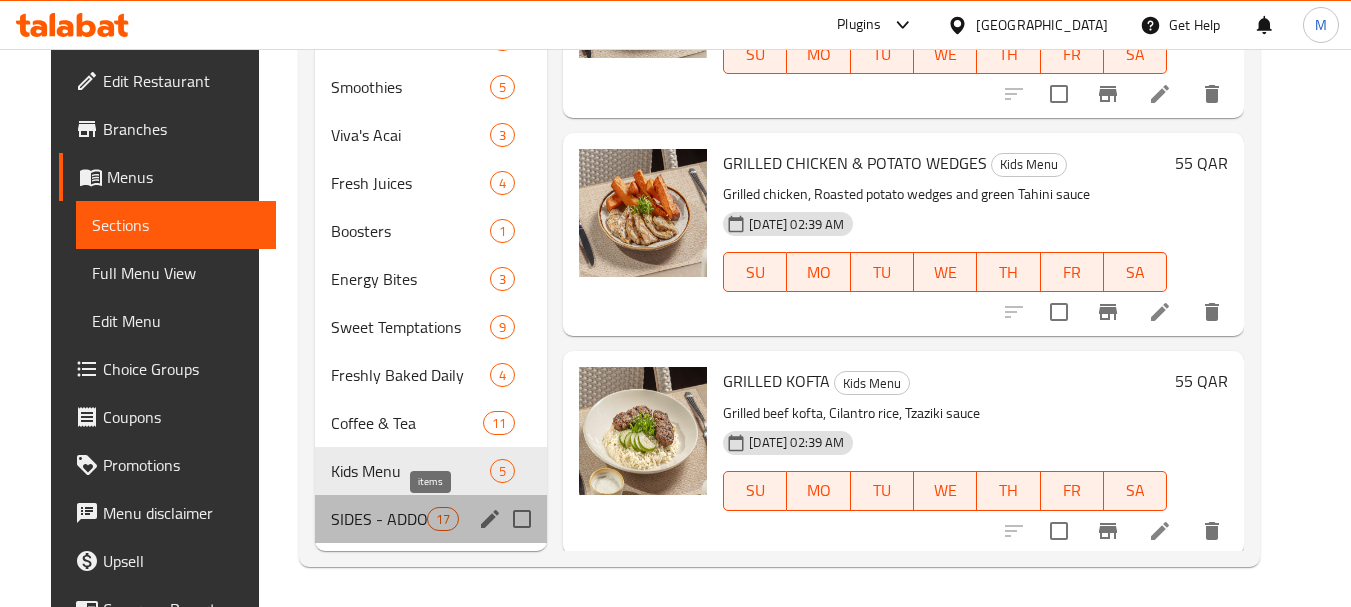 click on "17" at bounding box center (443, 519) 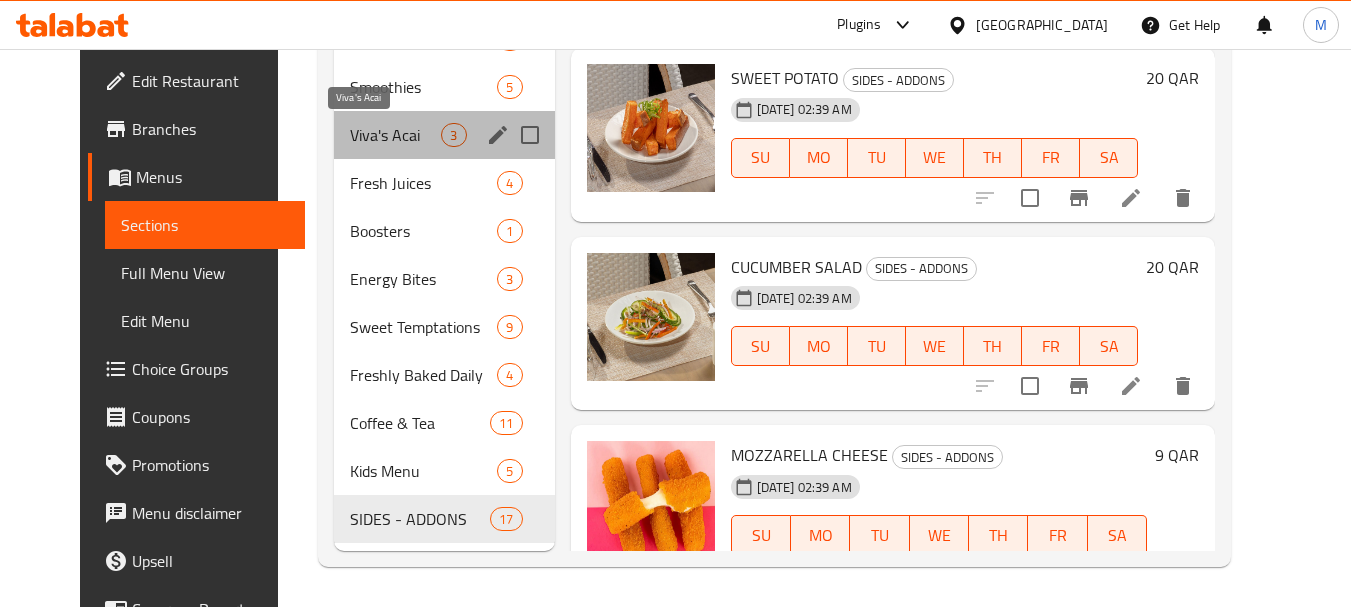 click on "Viva's Acai" at bounding box center [395, 135] 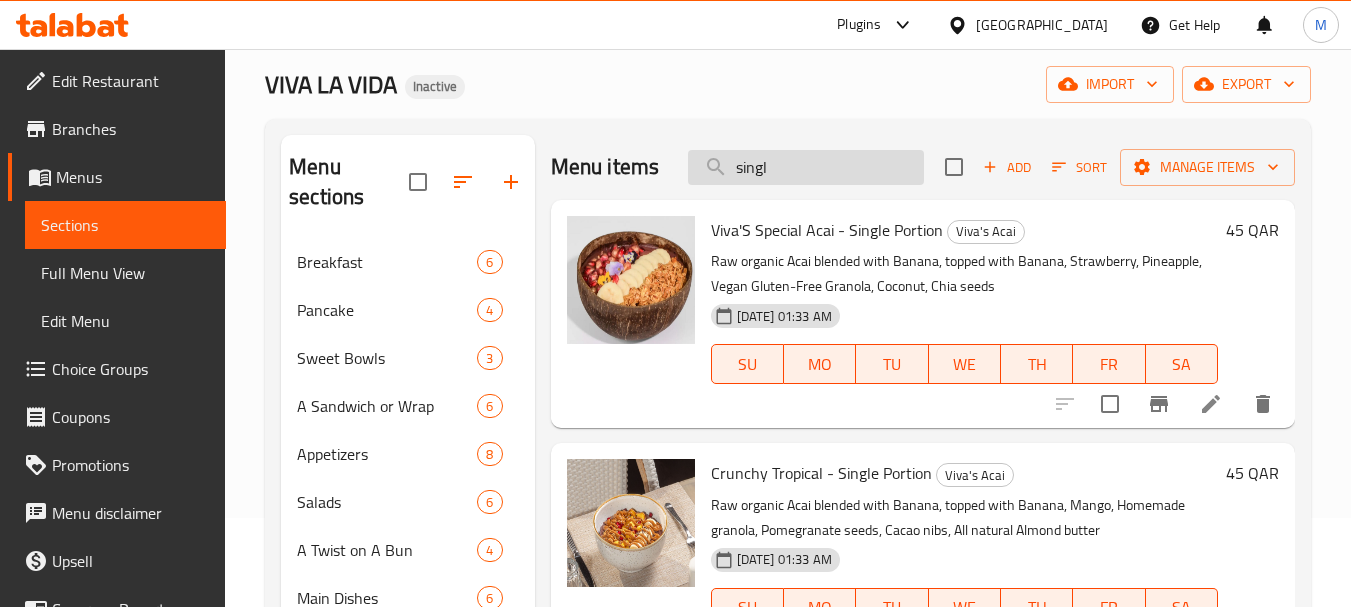 scroll, scrollTop: 0, scrollLeft: 0, axis: both 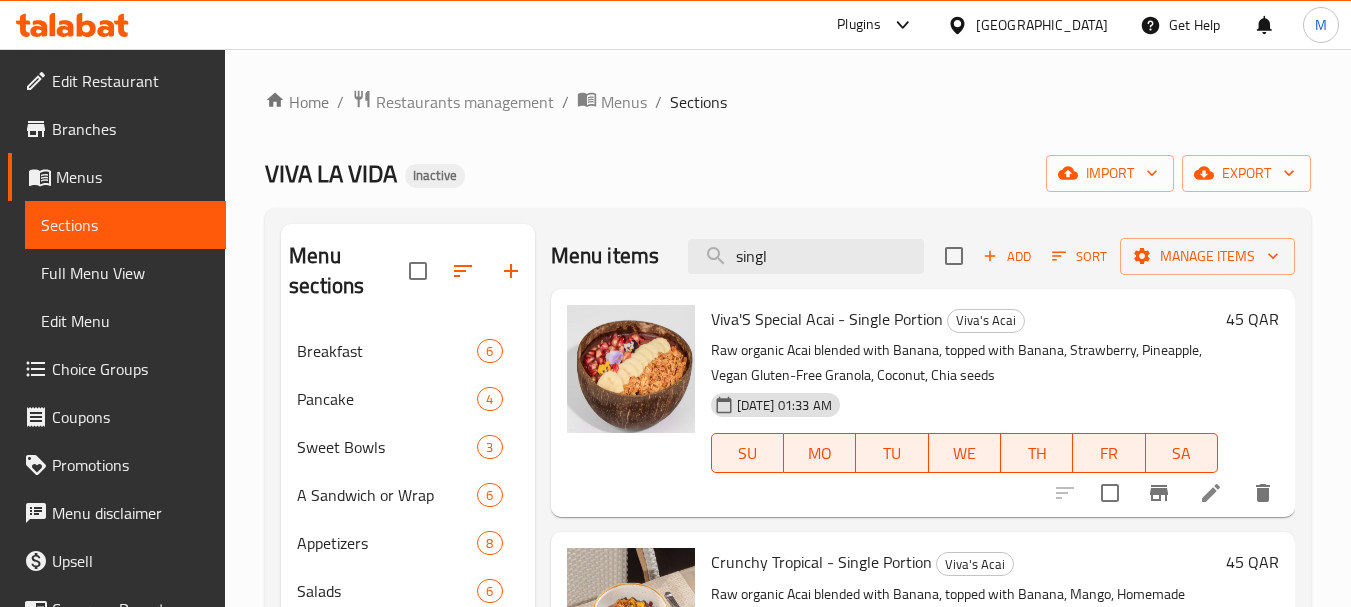 drag, startPoint x: 753, startPoint y: 257, endPoint x: 663, endPoint y: 251, distance: 90.199776 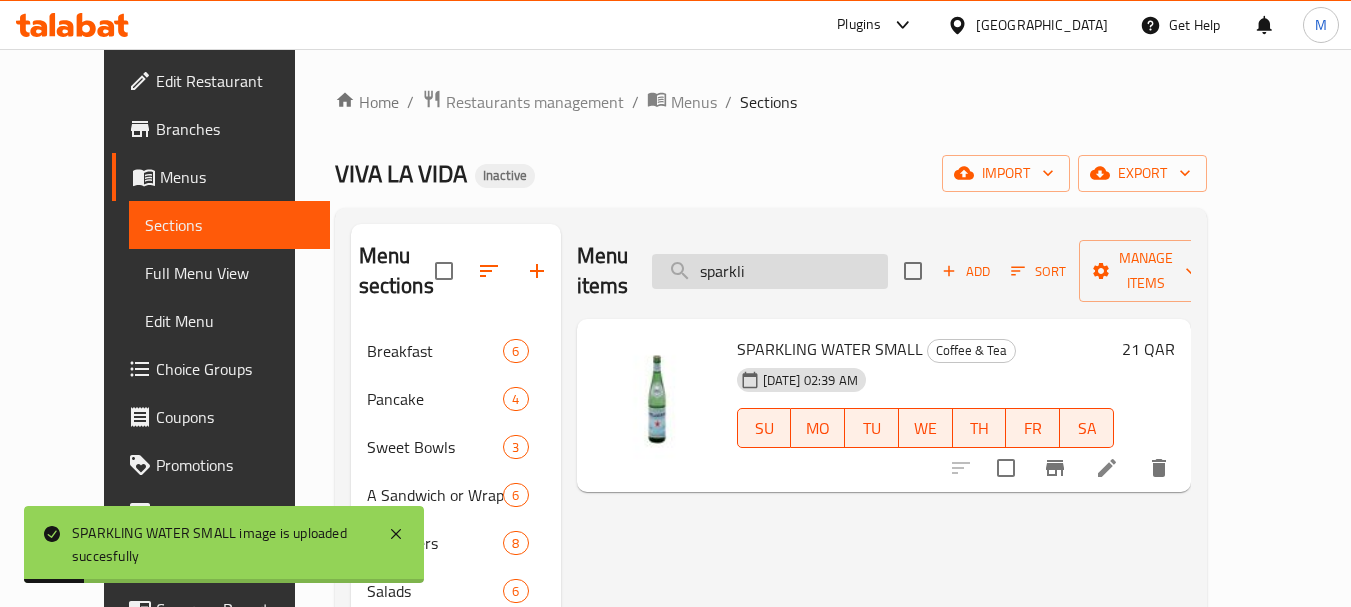 drag, startPoint x: 800, startPoint y: 267, endPoint x: 739, endPoint y: 261, distance: 61.294373 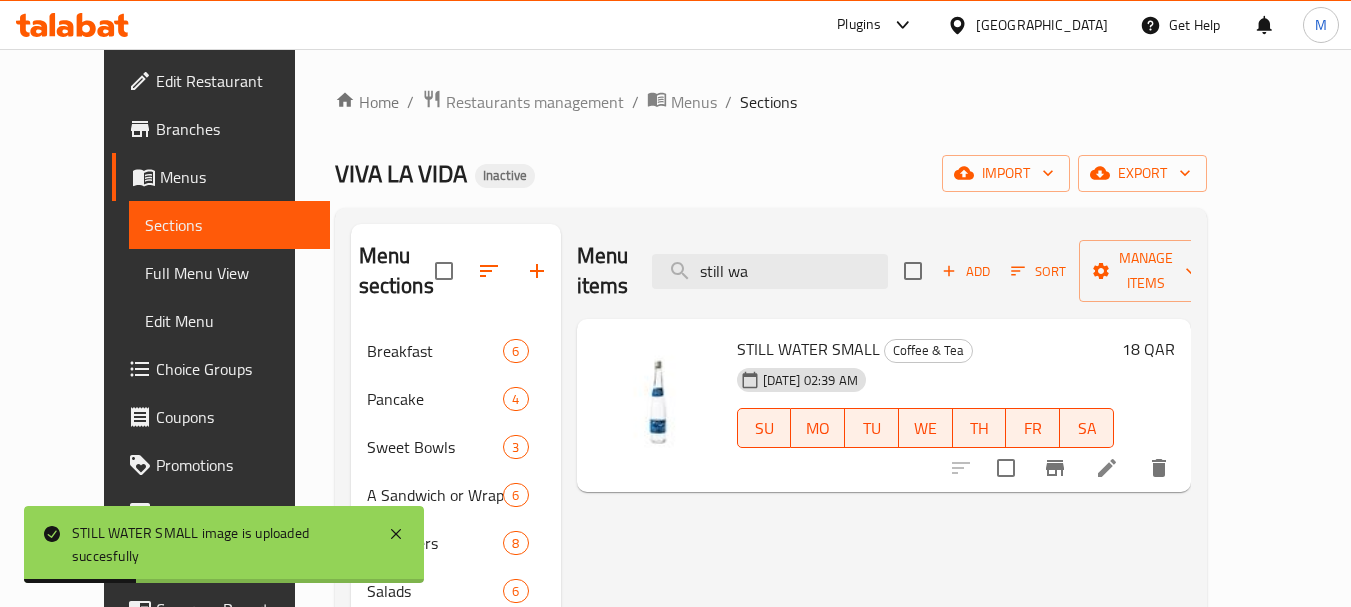 drag, startPoint x: 816, startPoint y: 267, endPoint x: 657, endPoint y: 265, distance: 159.01257 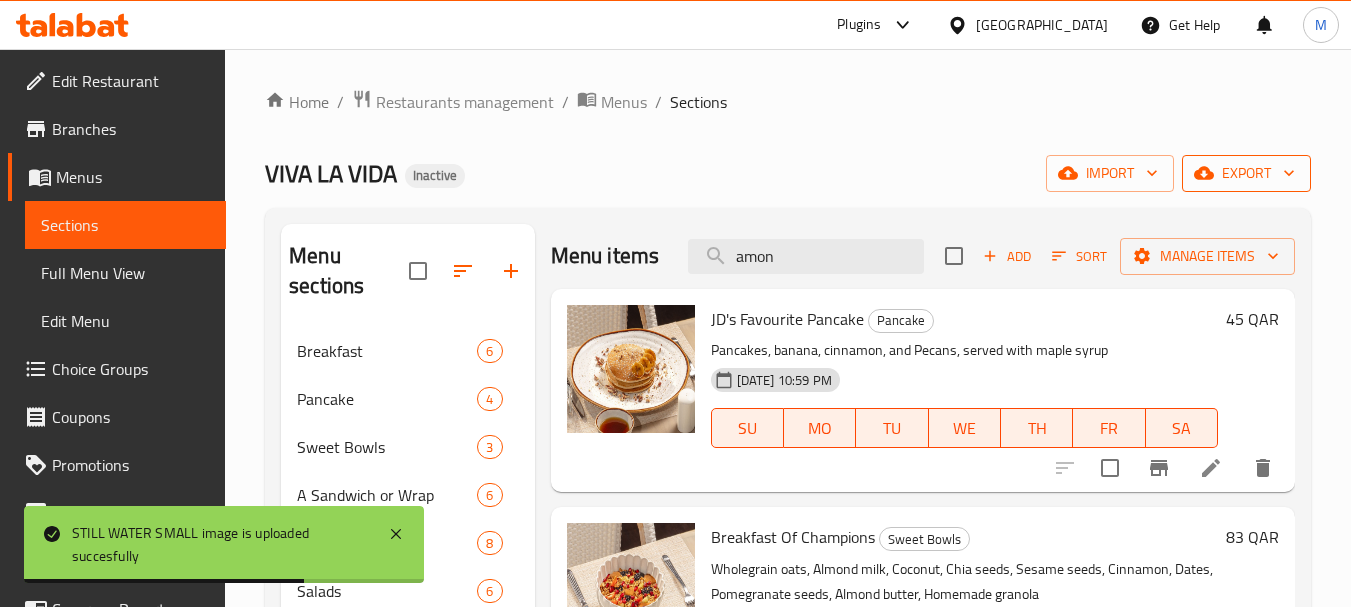 type on "amon" 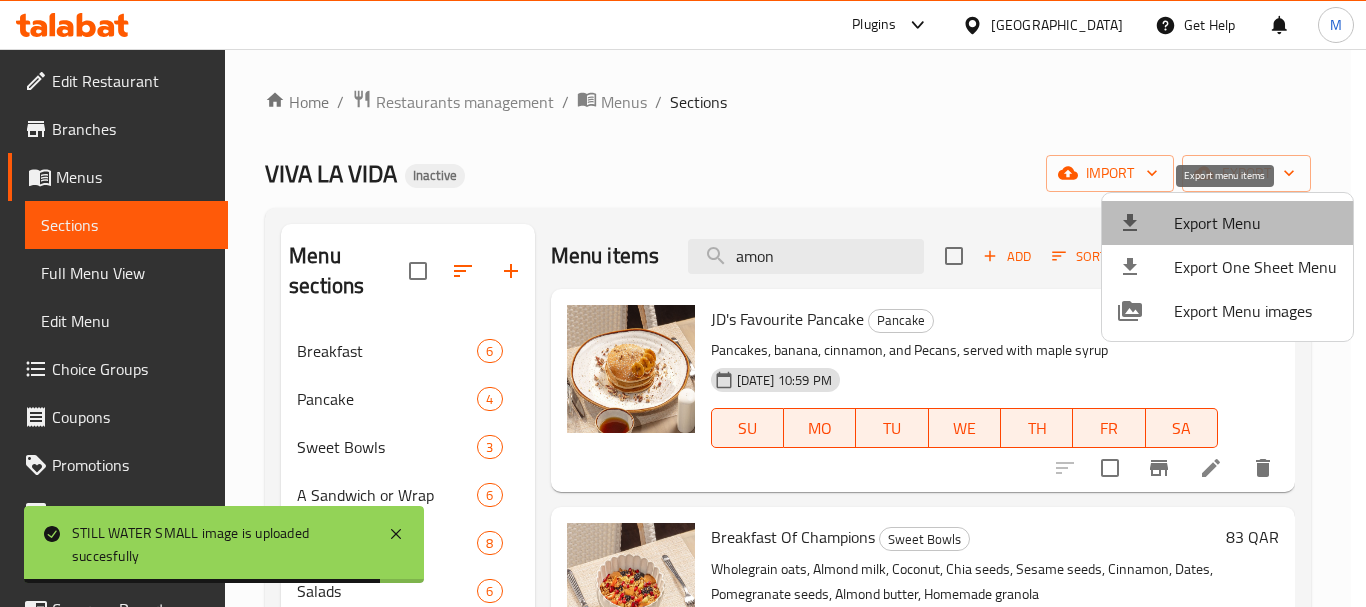 click on "Export Menu" at bounding box center (1255, 223) 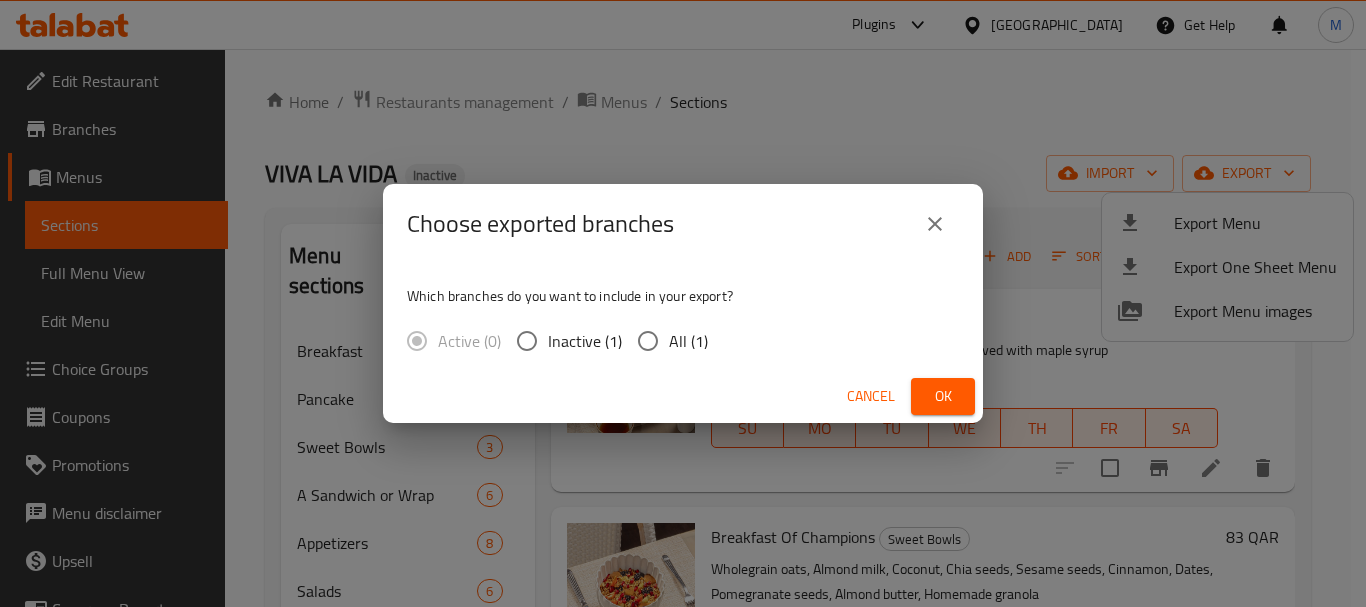 click on "All (1)" at bounding box center (648, 341) 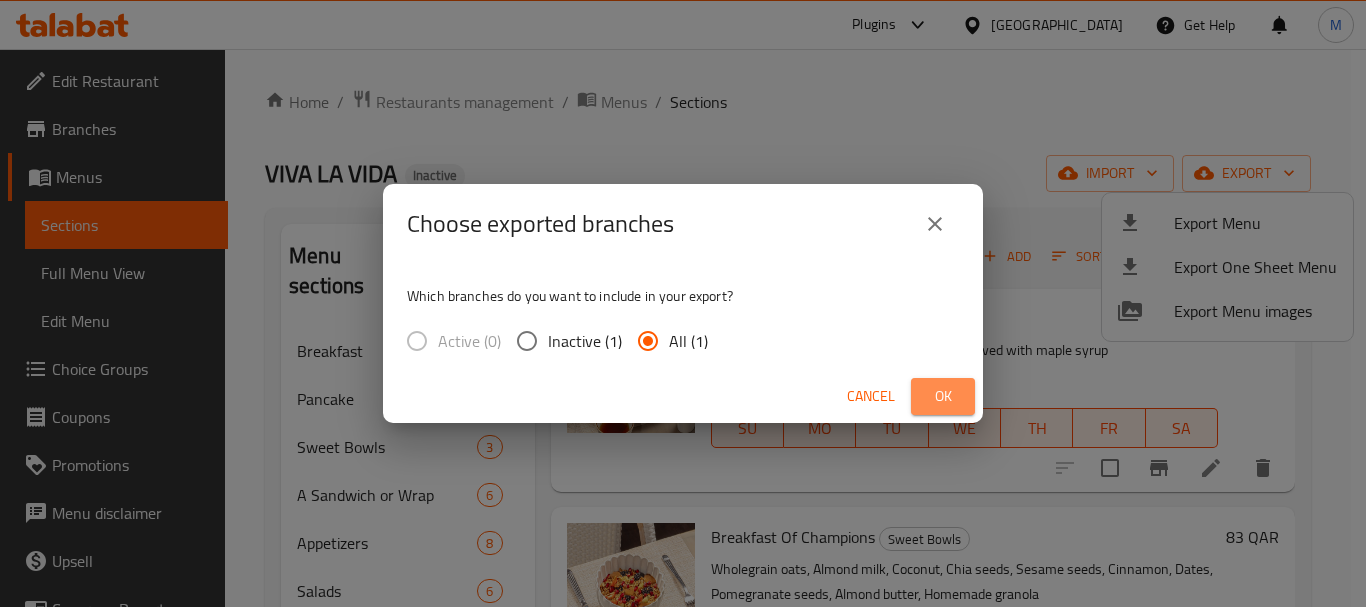 click on "Ok" at bounding box center [943, 396] 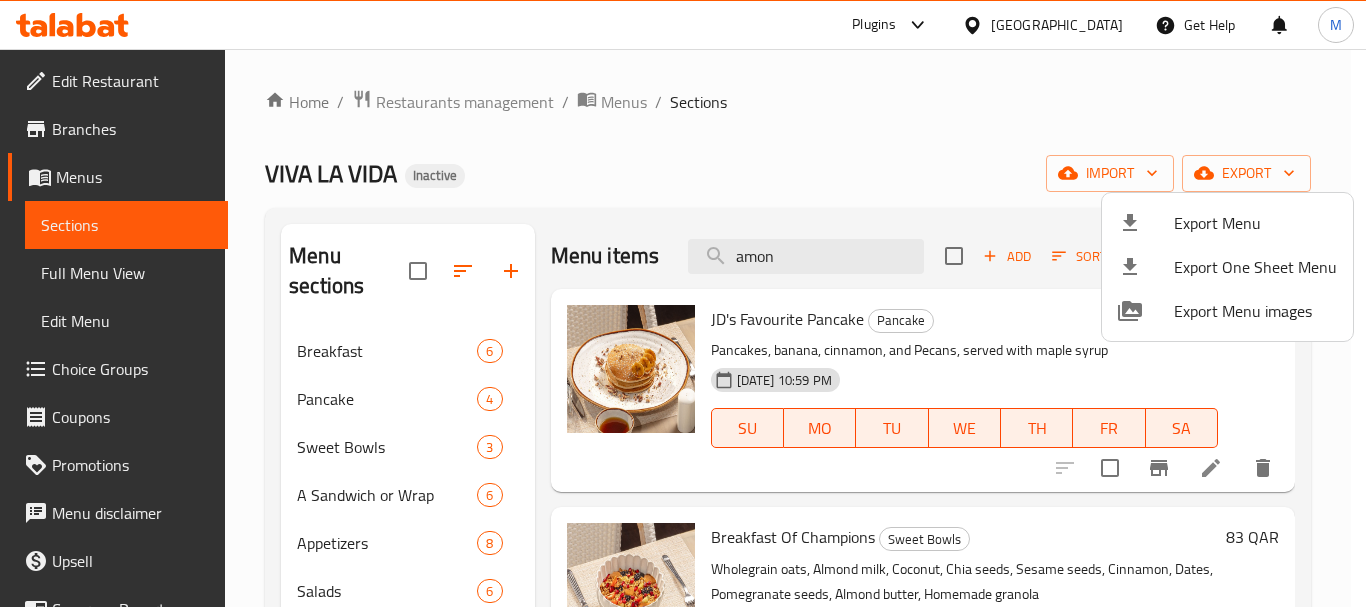 click at bounding box center [683, 303] 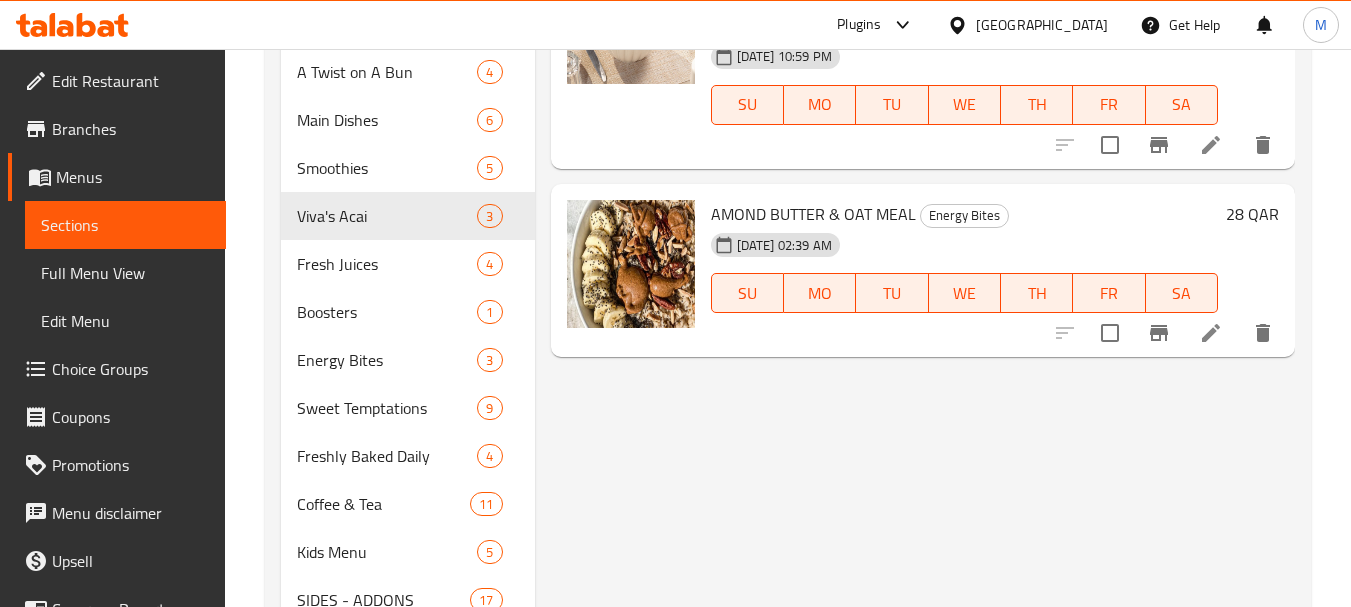 scroll, scrollTop: 648, scrollLeft: 0, axis: vertical 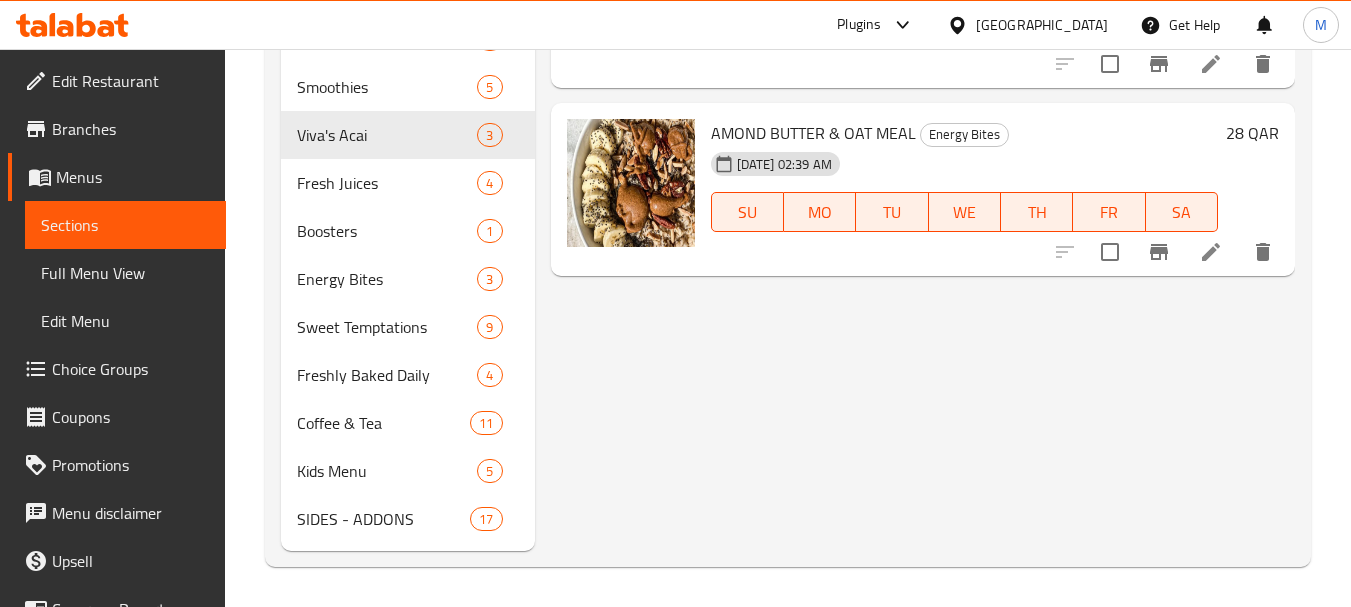 click on "Menu items amon Add Sort Manage items JD's Favourite Pancake   Pancake Pancakes, banana, cinnamon, and Pecans, served with maple syrup [DATE] 10:59 PM SU MO TU WE TH FR SA 45   QAR Breakfast Of Champions   Sweet Bowls Wholegrain oats, Almond milk, Coconut, Chia seeds, Sesame seeds, Cinnamon, Dates, Pomegranate seeds, Almond butter, Homemade granola [DATE] 10:59 PM SU MO TU WE TH FR SA 83   QAR AMOND BUTTER & OAT MEAL   Energy Bites [DATE] 02:39 AM SU MO TU WE TH FR SA 28   QAR" at bounding box center [915, 63] 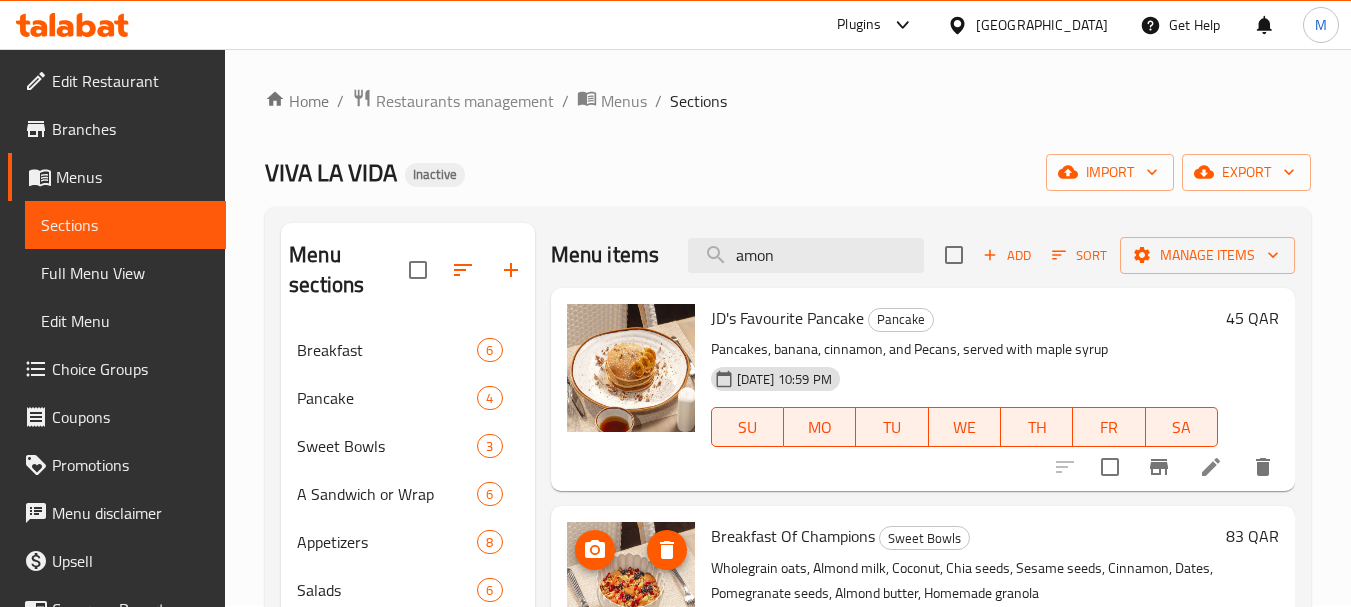 scroll, scrollTop: 0, scrollLeft: 0, axis: both 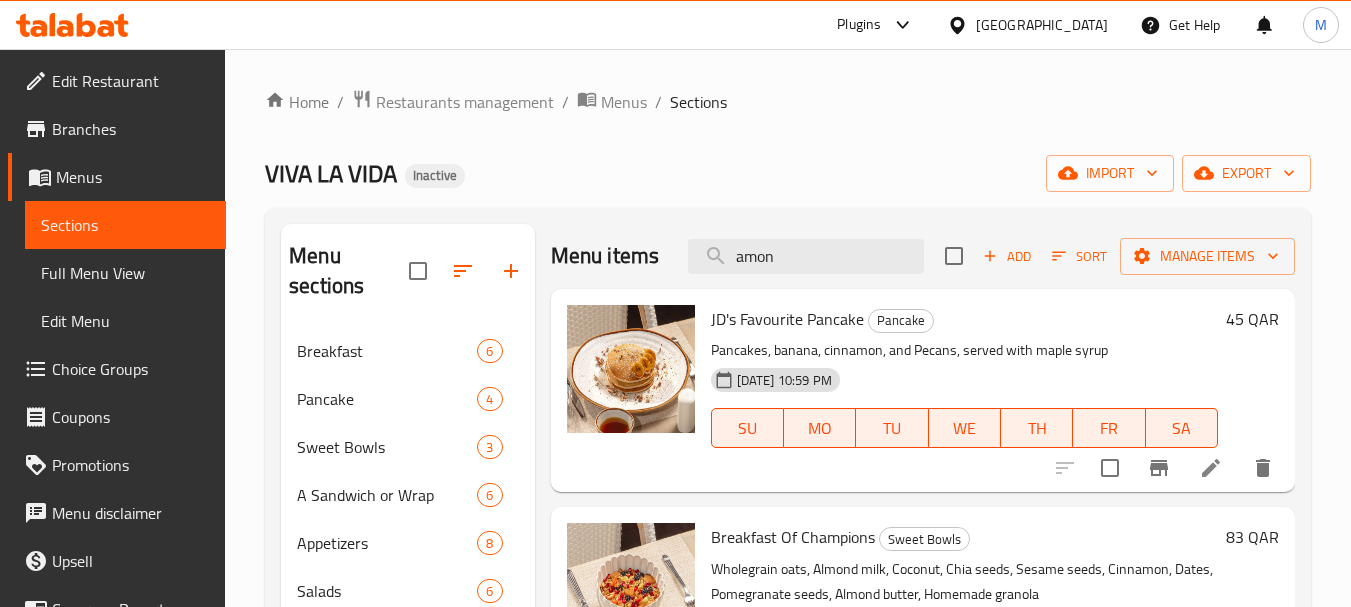 click on "Edit Restaurant" at bounding box center (131, 81) 